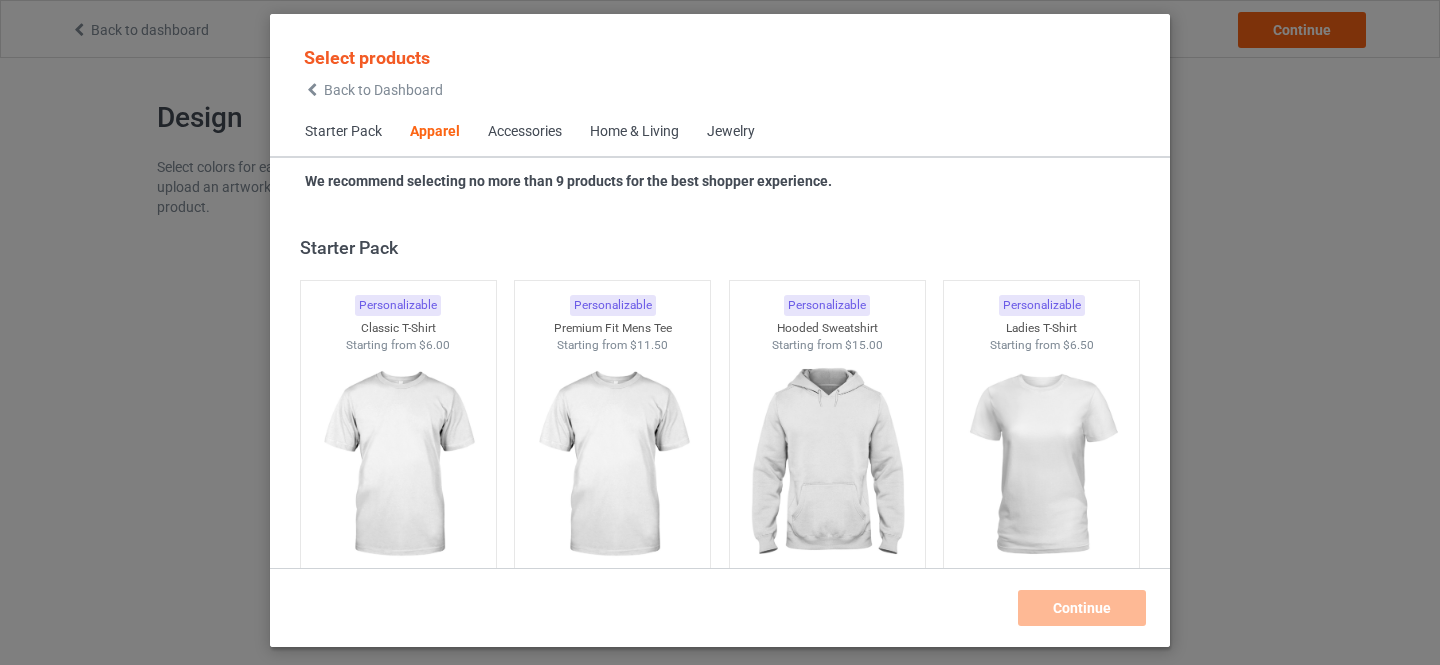 scroll, scrollTop: 0, scrollLeft: 0, axis: both 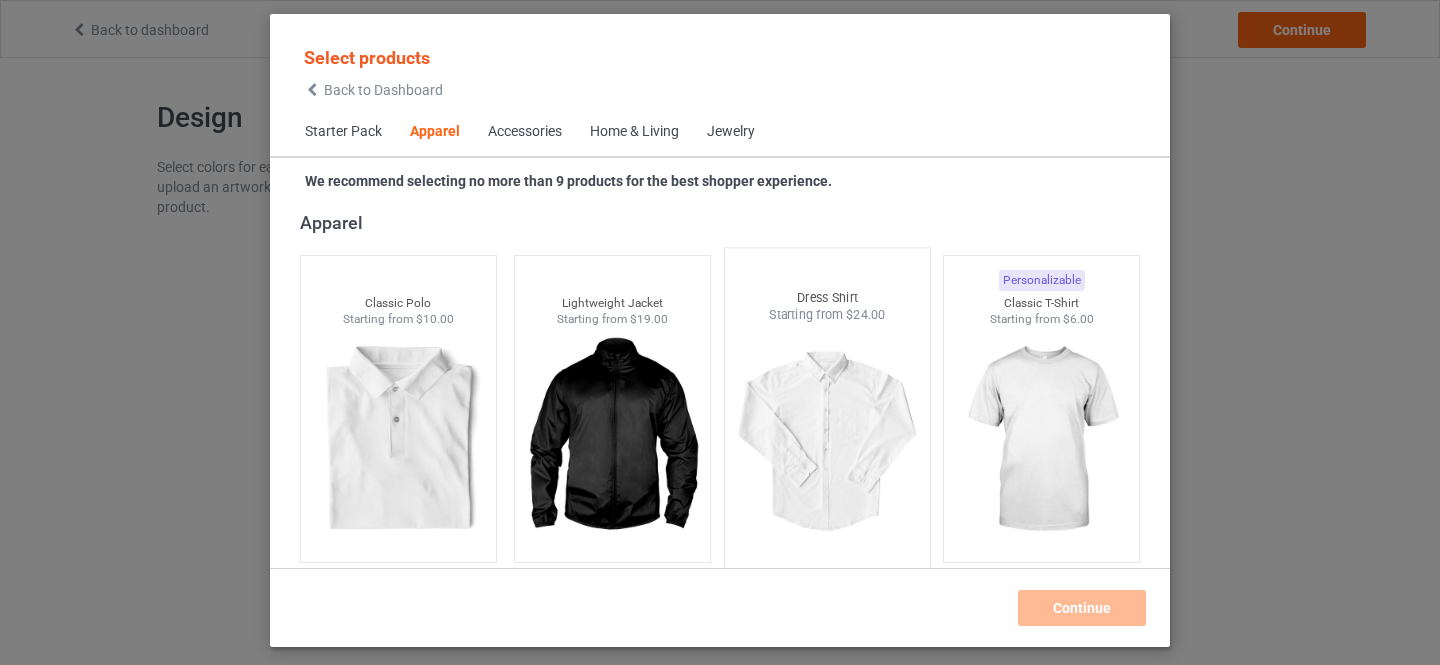 drag, startPoint x: 1048, startPoint y: 412, endPoint x: 798, endPoint y: 480, distance: 259.083 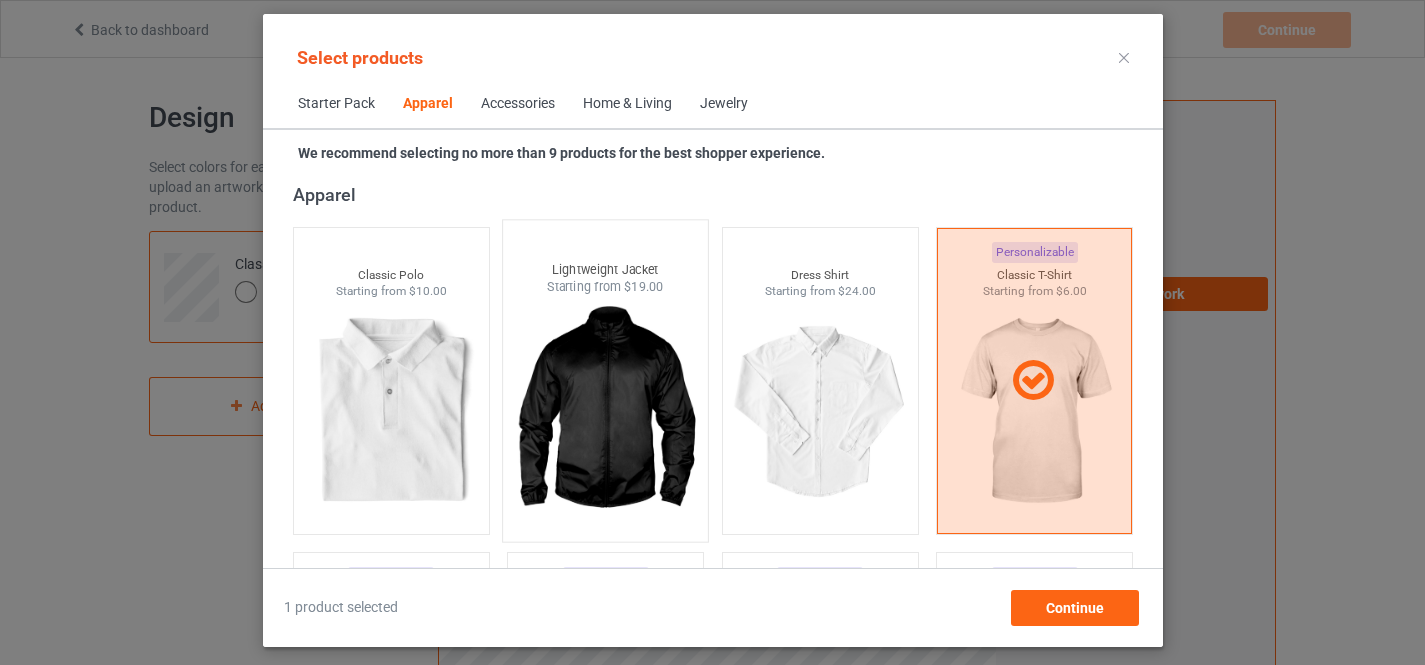 scroll, scrollTop: 1081, scrollLeft: 0, axis: vertical 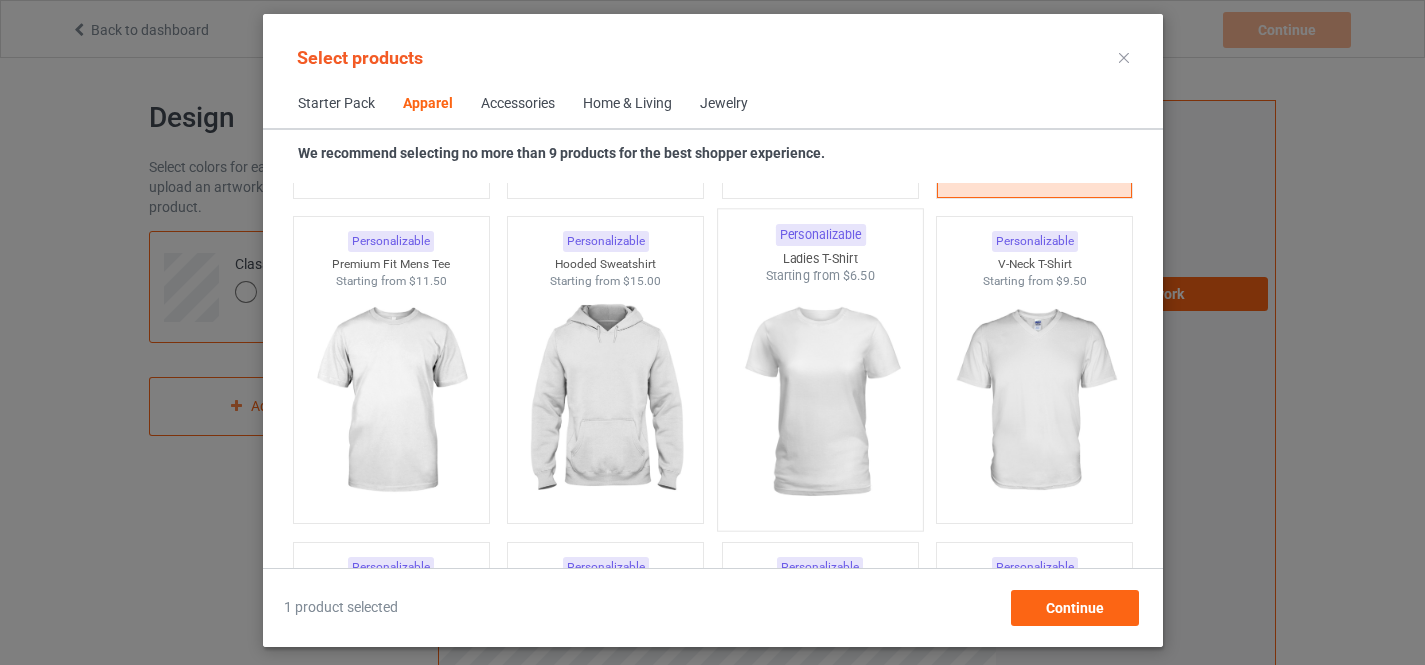 click at bounding box center [820, 402] 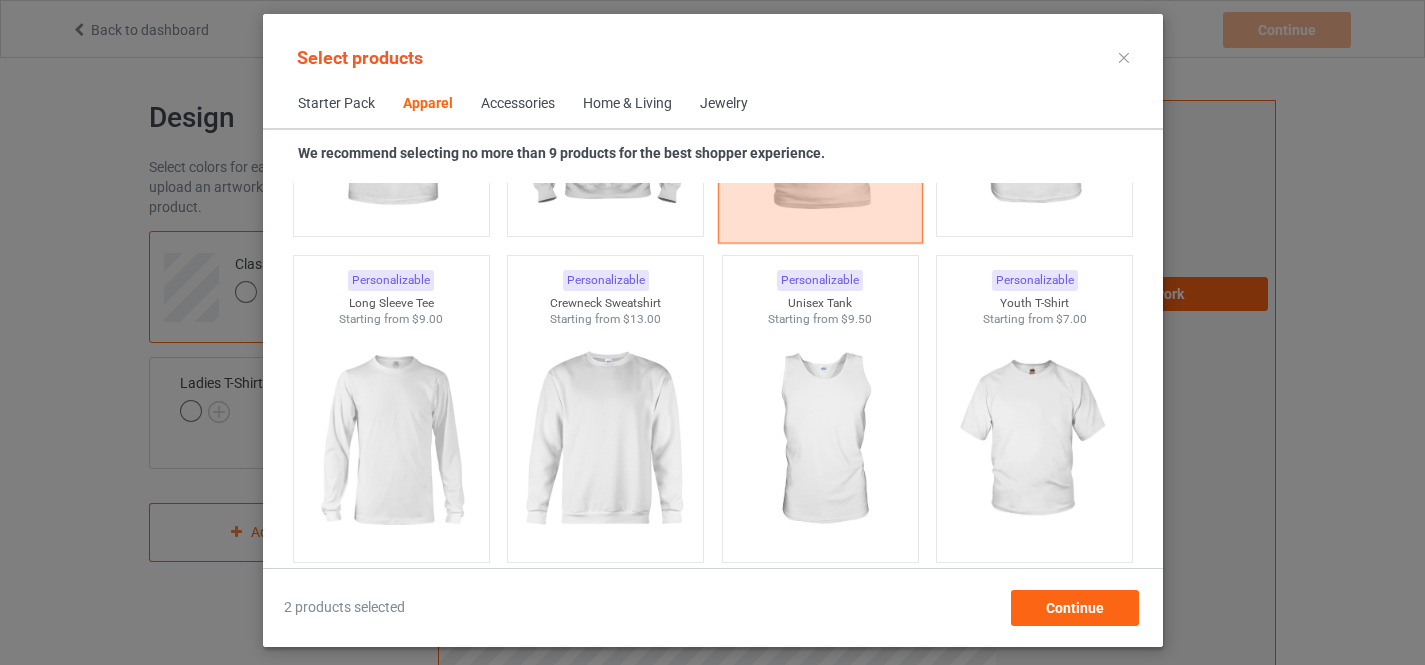 scroll, scrollTop: 1417, scrollLeft: 0, axis: vertical 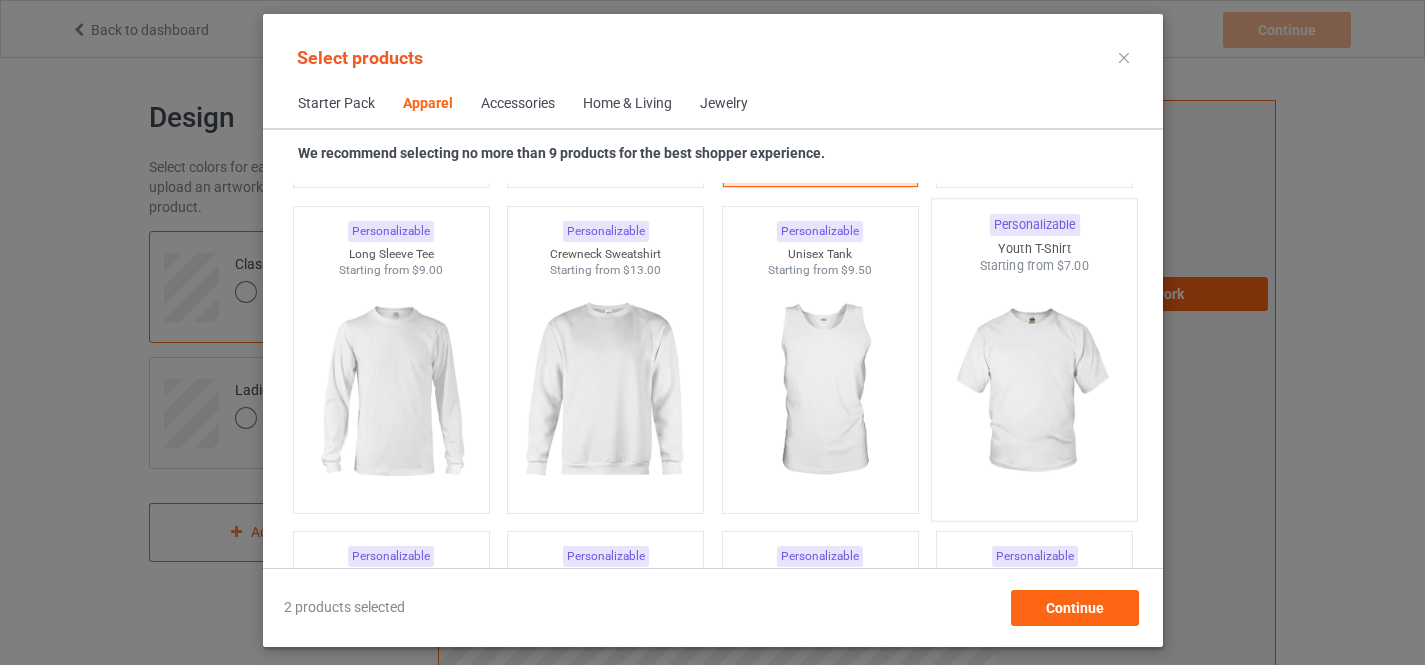 click at bounding box center (1034, 392) 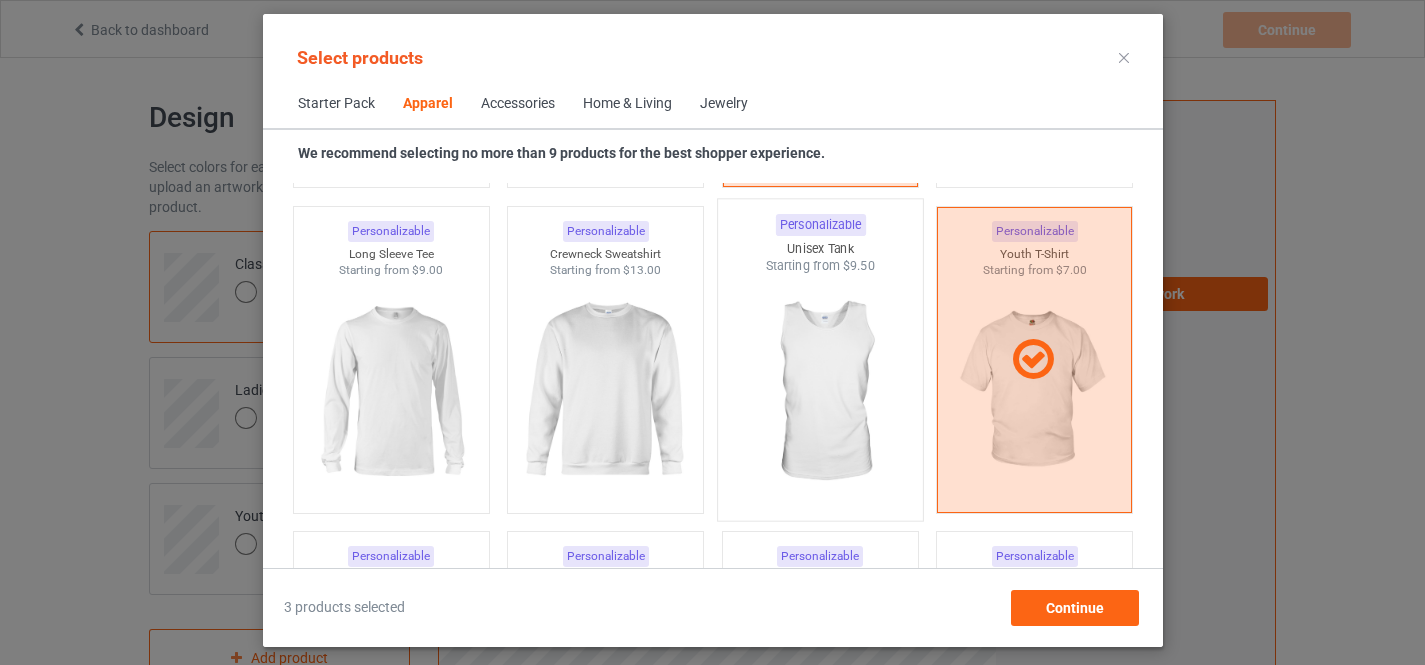 click at bounding box center (820, 392) 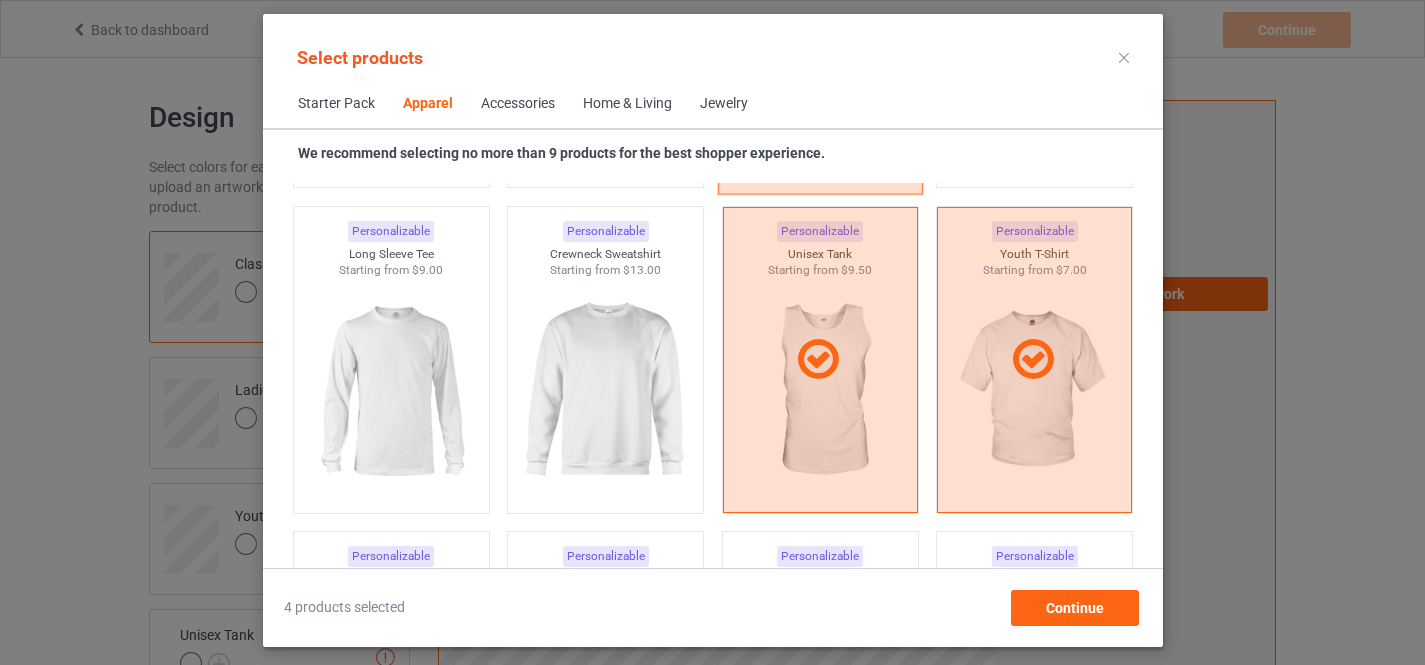 scroll, scrollTop: 1081, scrollLeft: 0, axis: vertical 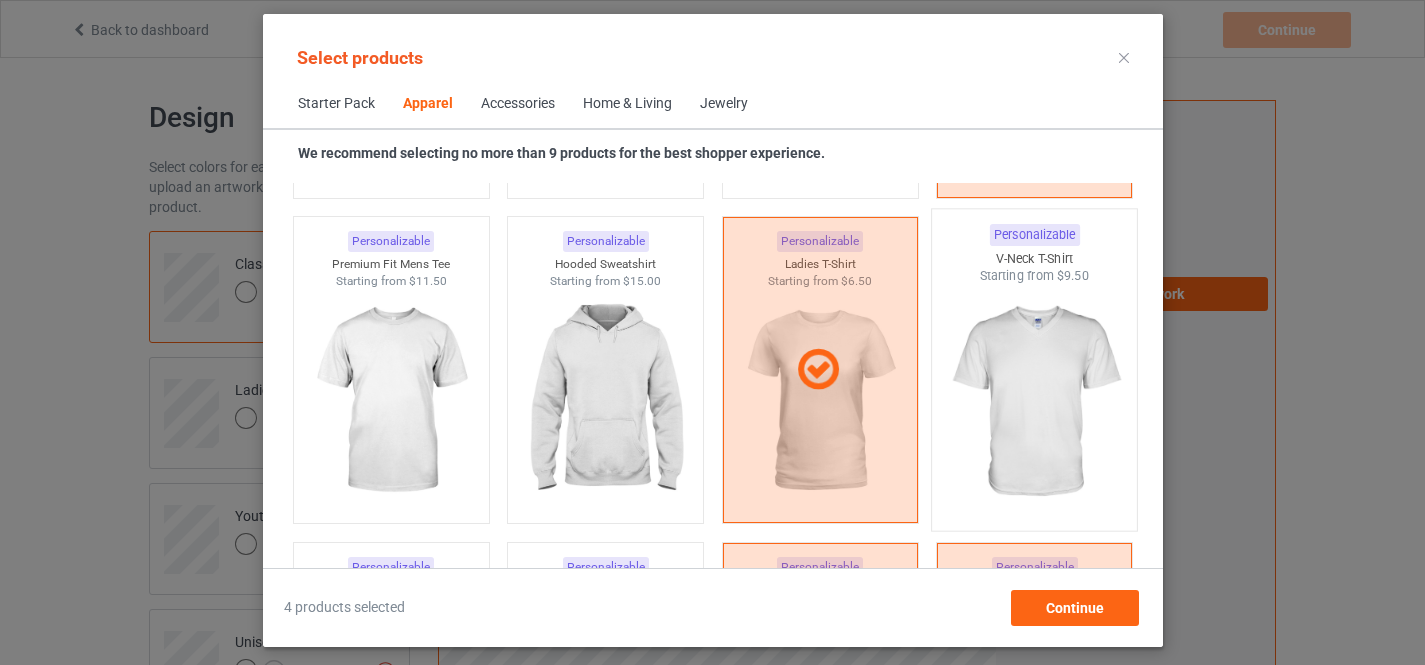 click at bounding box center (1034, 402) 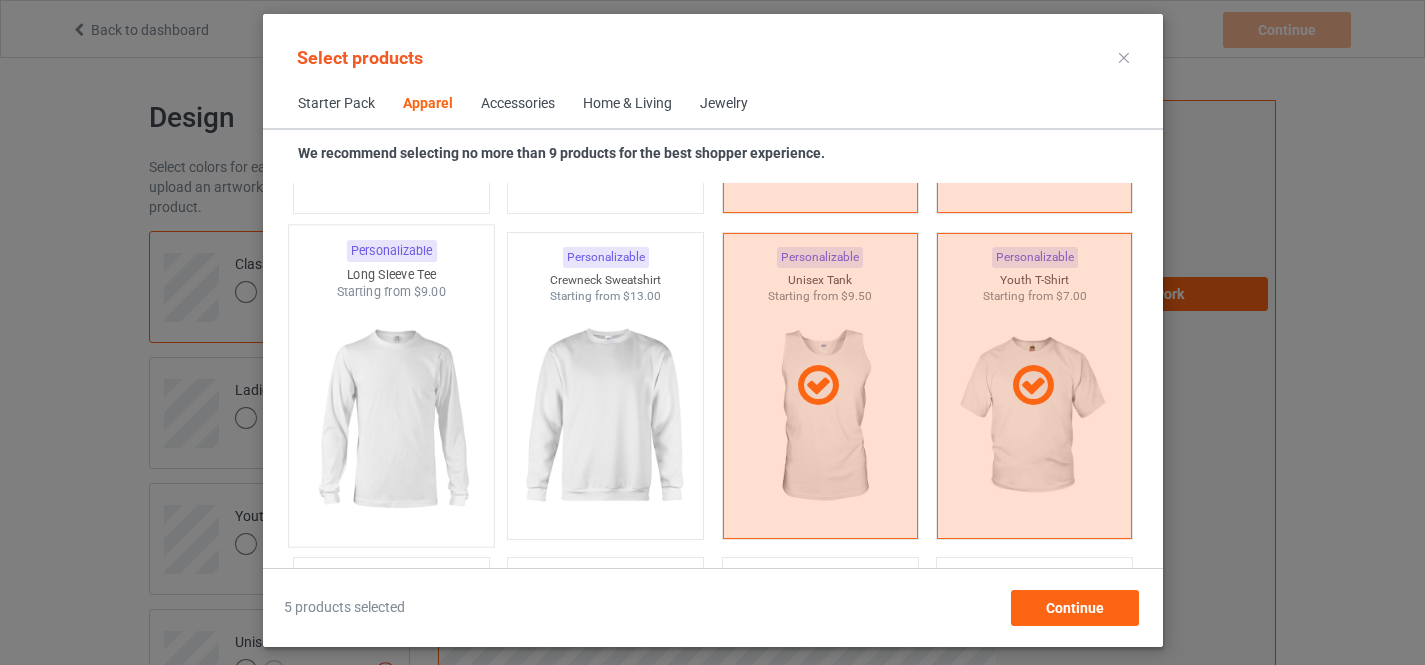 scroll, scrollTop: 1417, scrollLeft: 0, axis: vertical 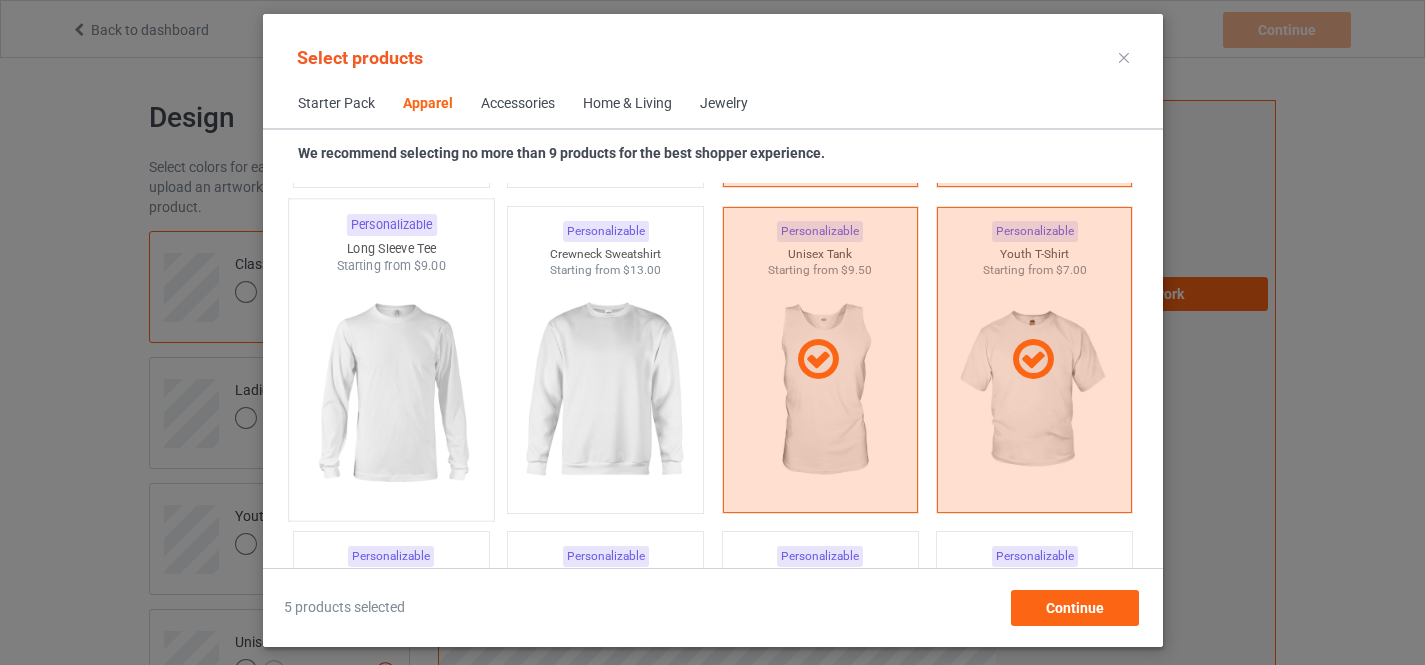 click at bounding box center (391, 392) 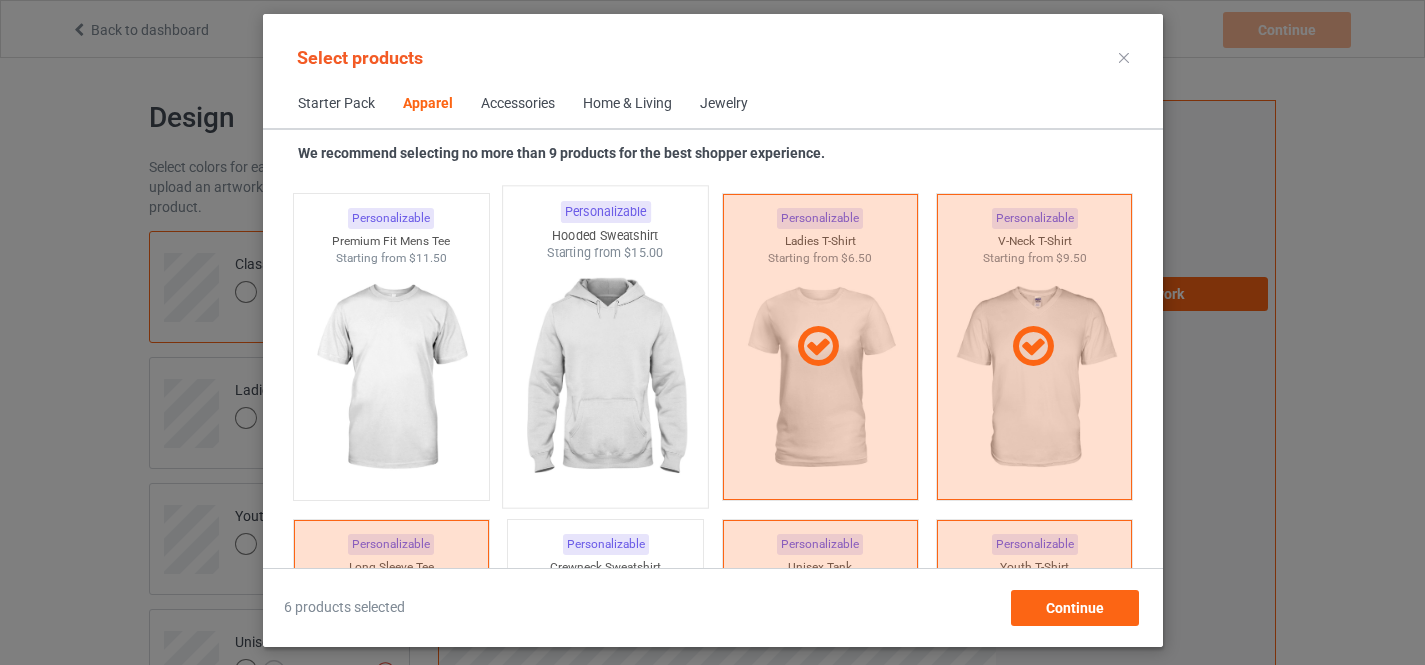 scroll, scrollTop: 1081, scrollLeft: 0, axis: vertical 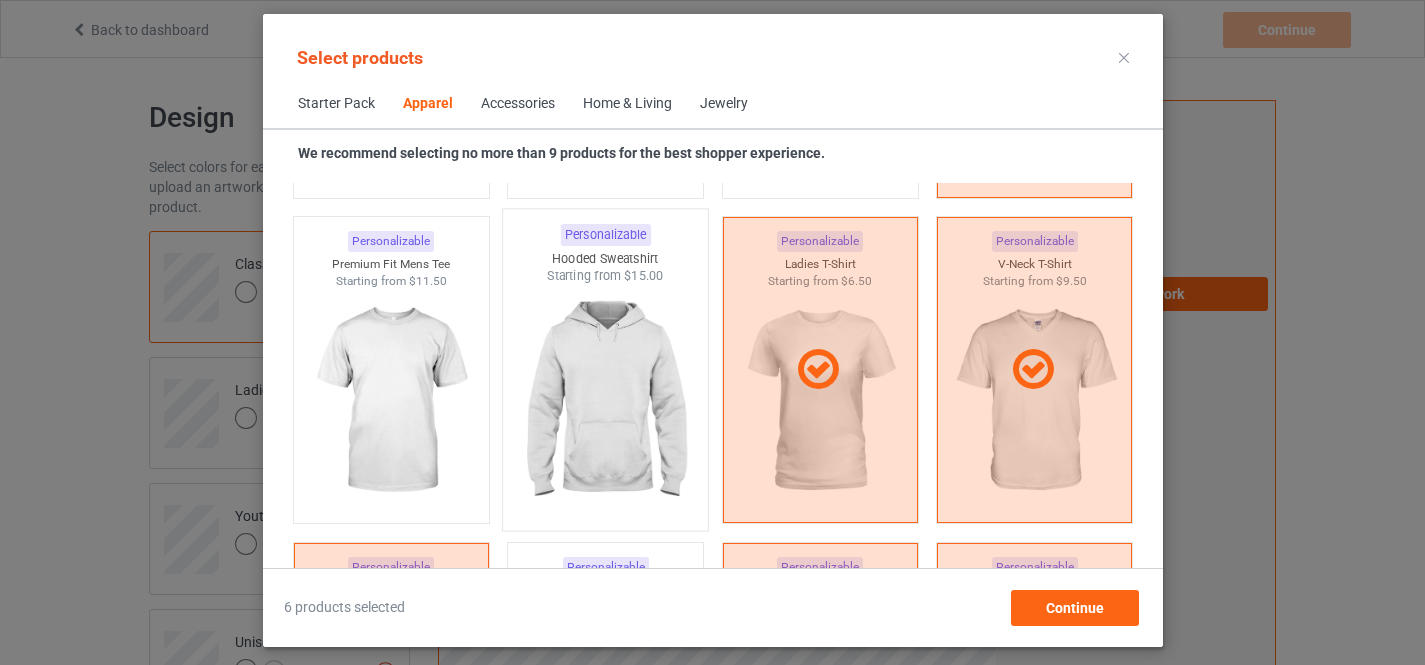 click at bounding box center [605, 402] 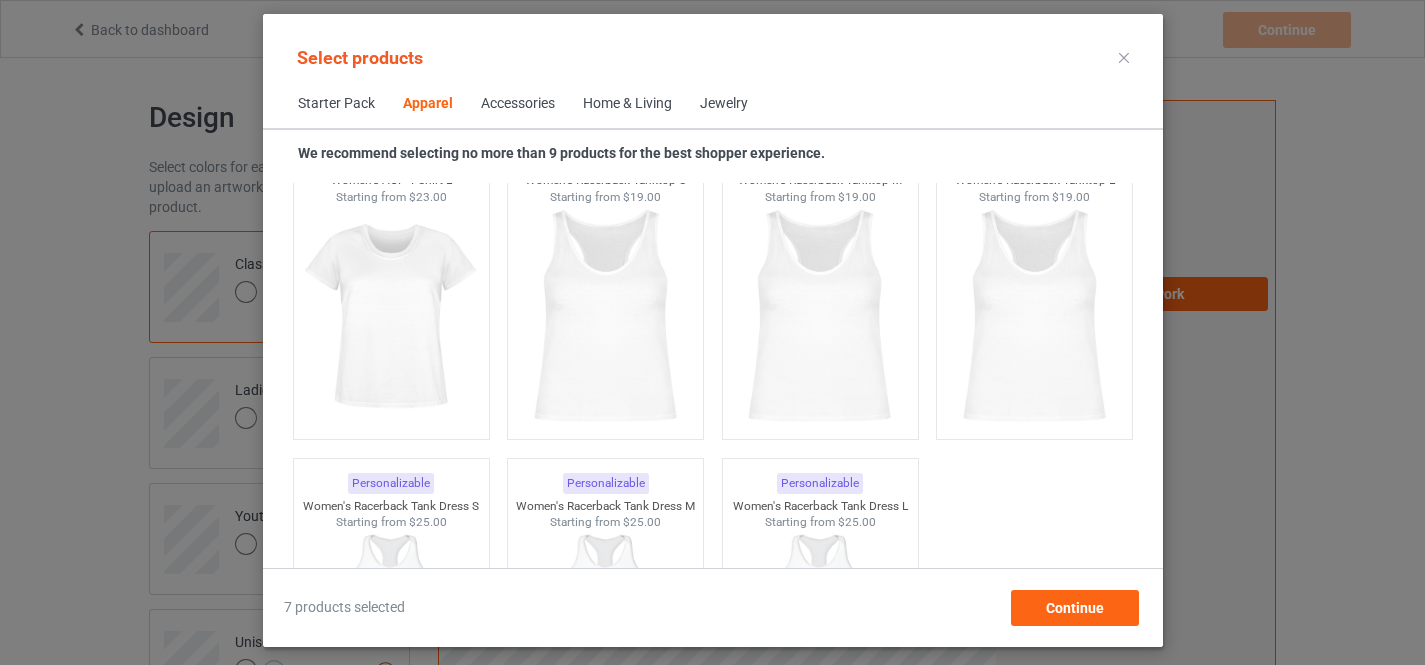 scroll, scrollTop: 4105, scrollLeft: 0, axis: vertical 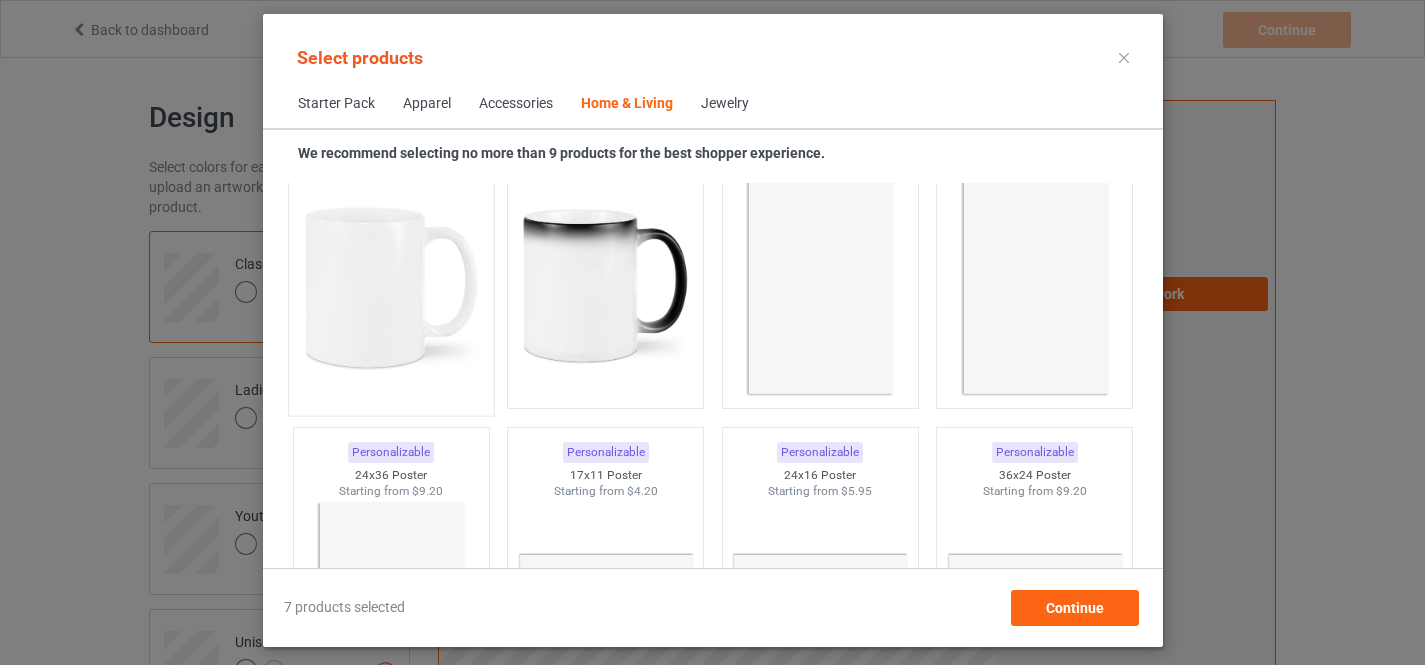 click at bounding box center [391, 287] 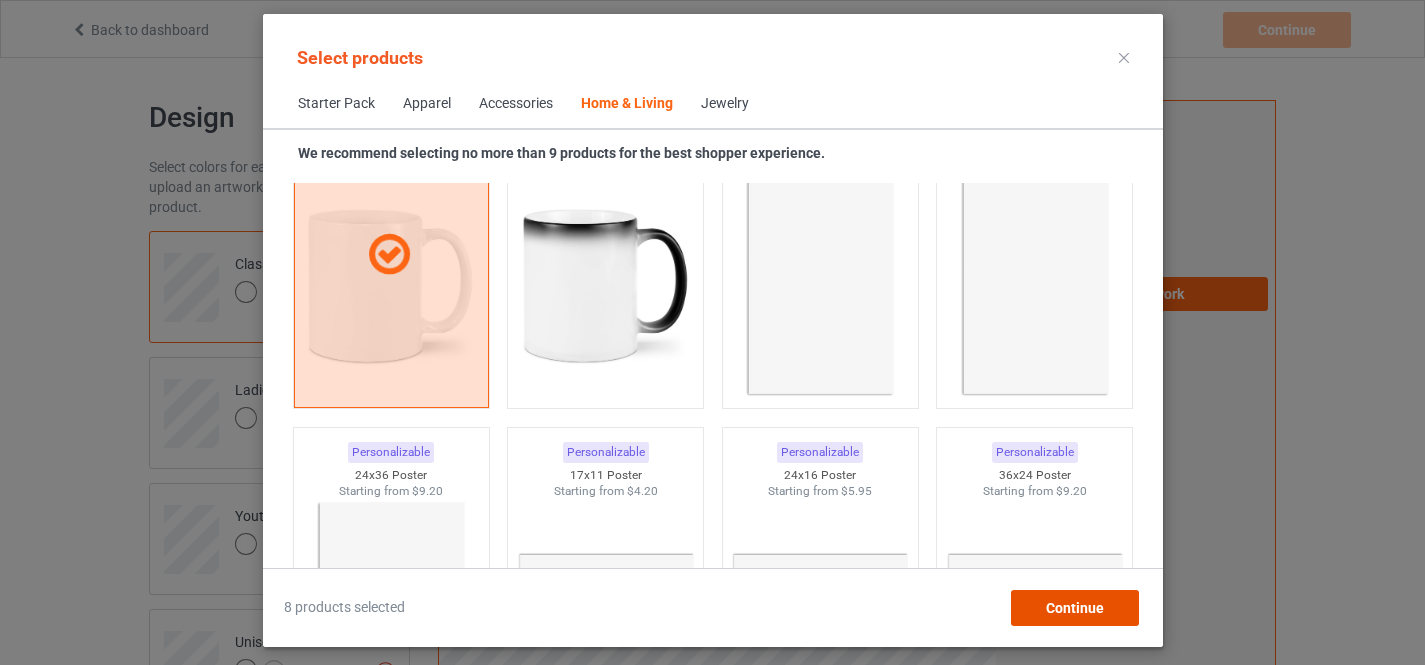 click on "Continue" at bounding box center [1074, 608] 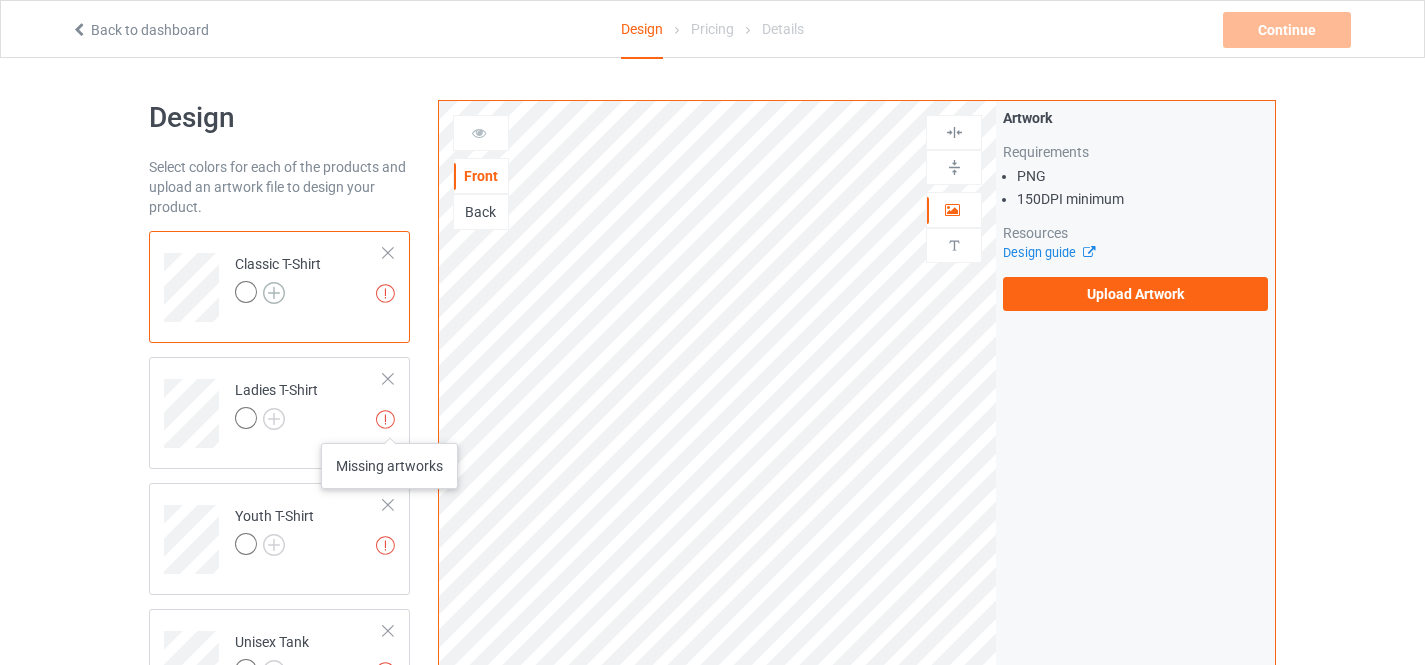 click at bounding box center [274, 293] 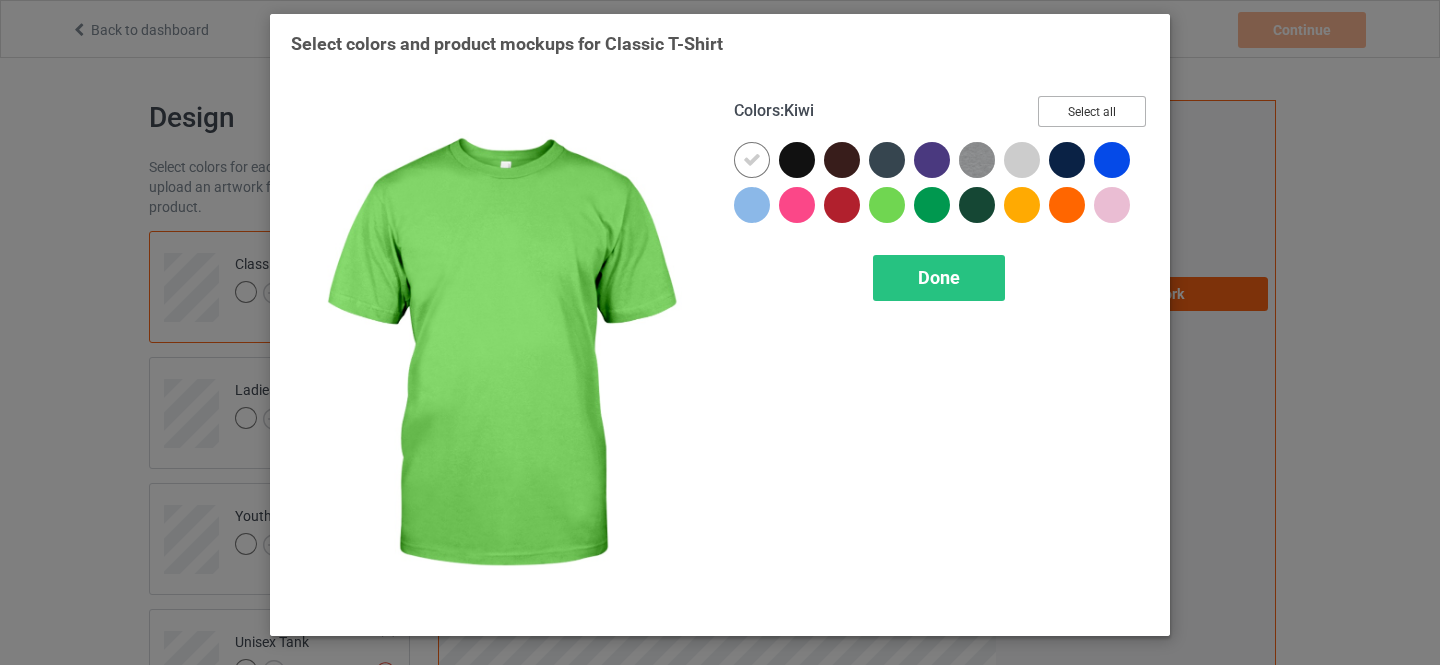 click on "Select all" at bounding box center [1092, 111] 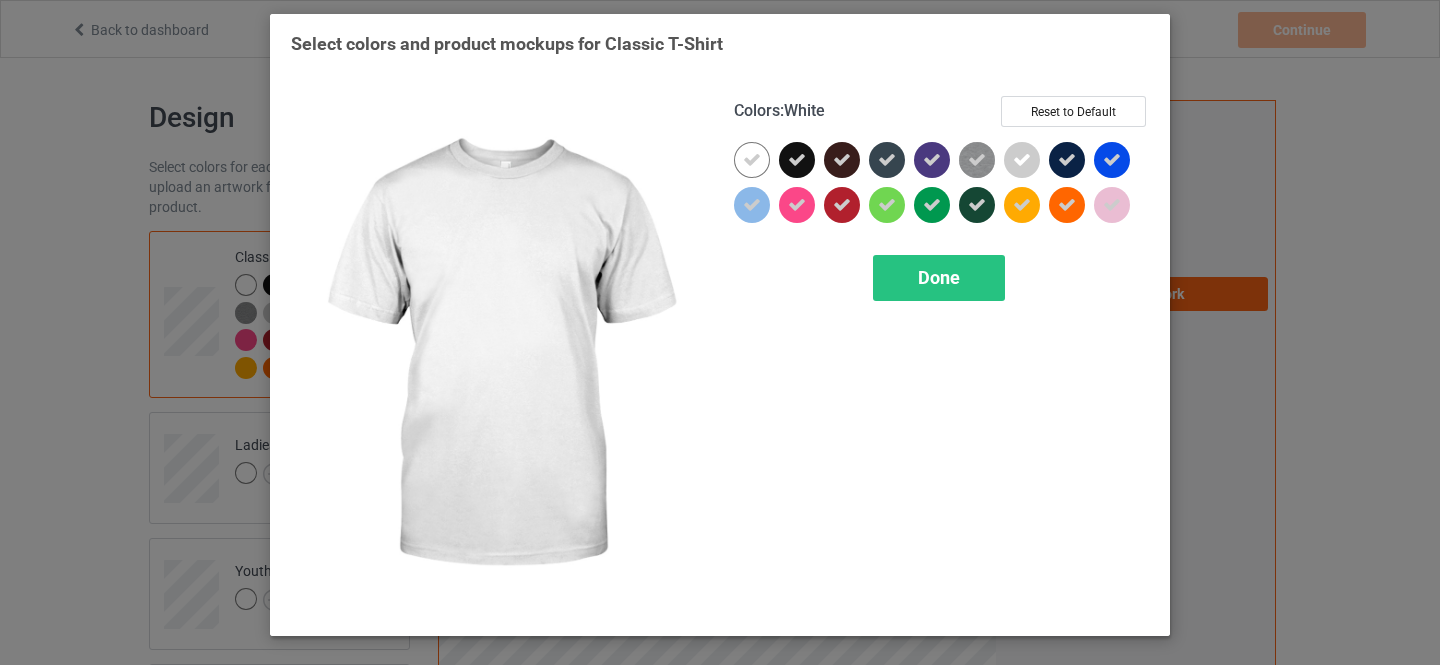 click at bounding box center (752, 160) 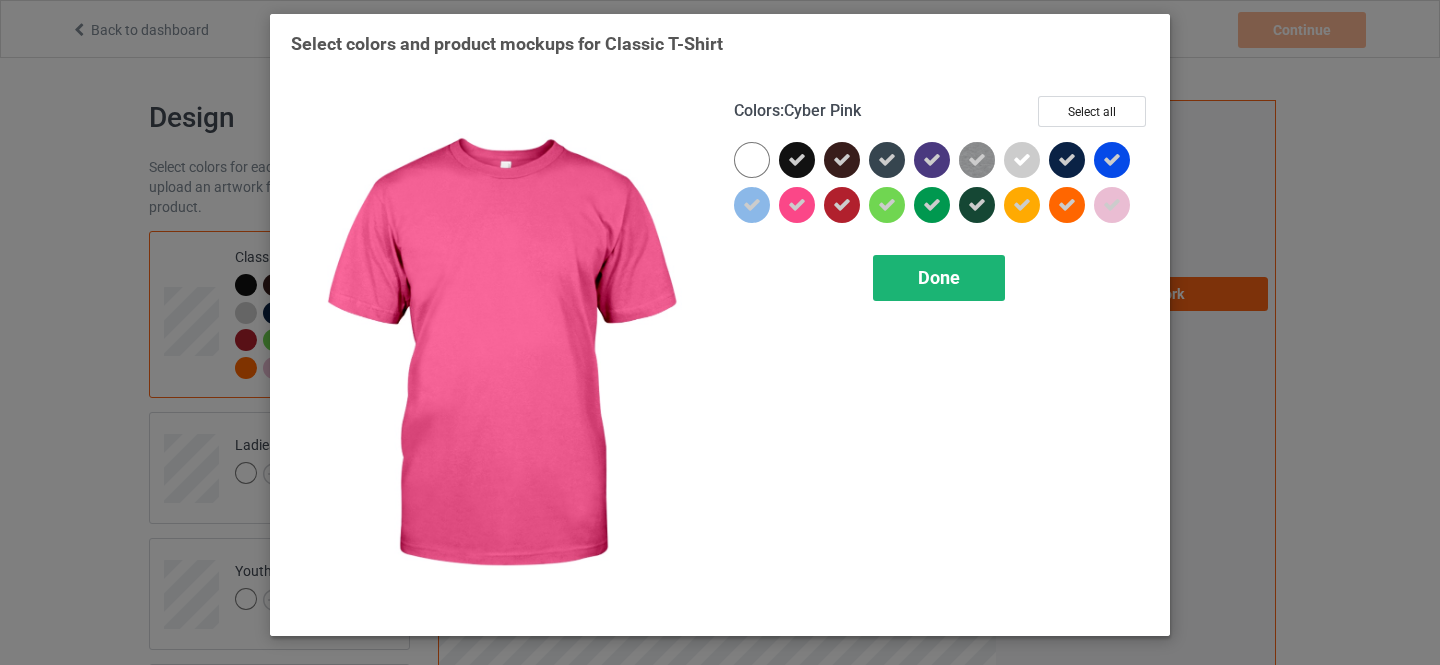 click on "Done" at bounding box center (939, 278) 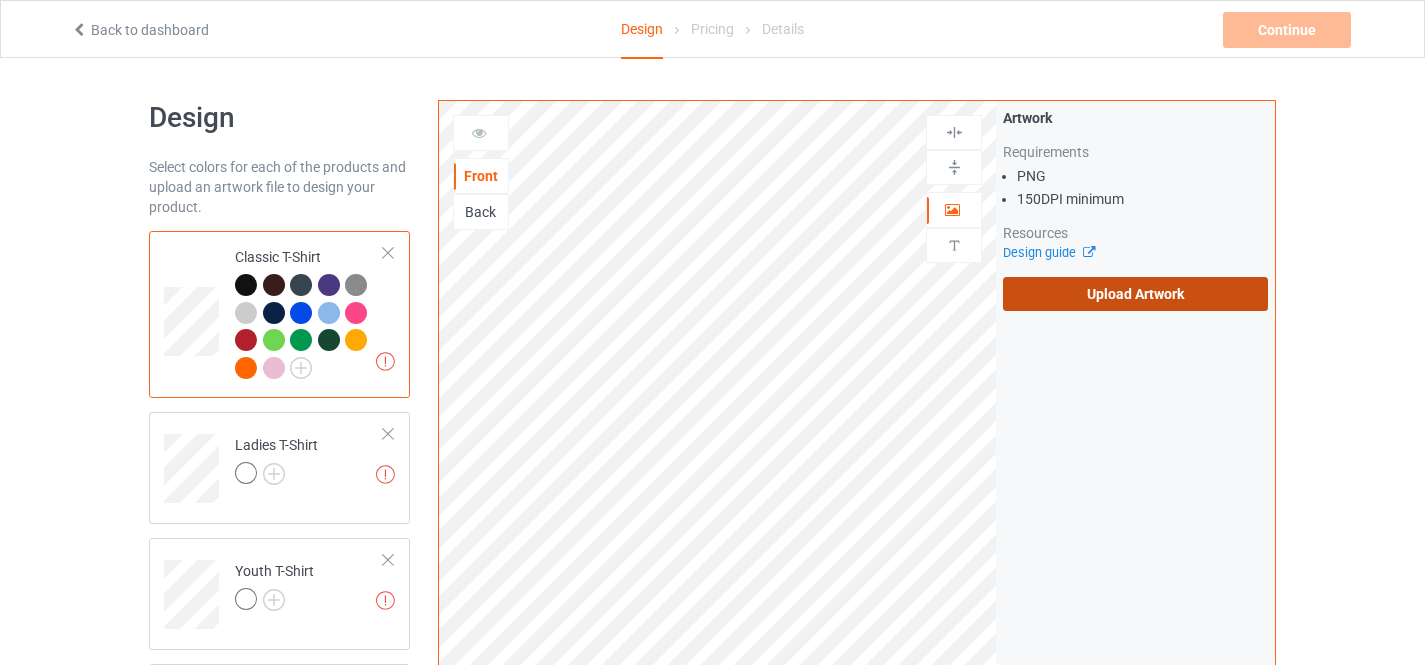 click on "Upload Artwork" at bounding box center (1135, 294) 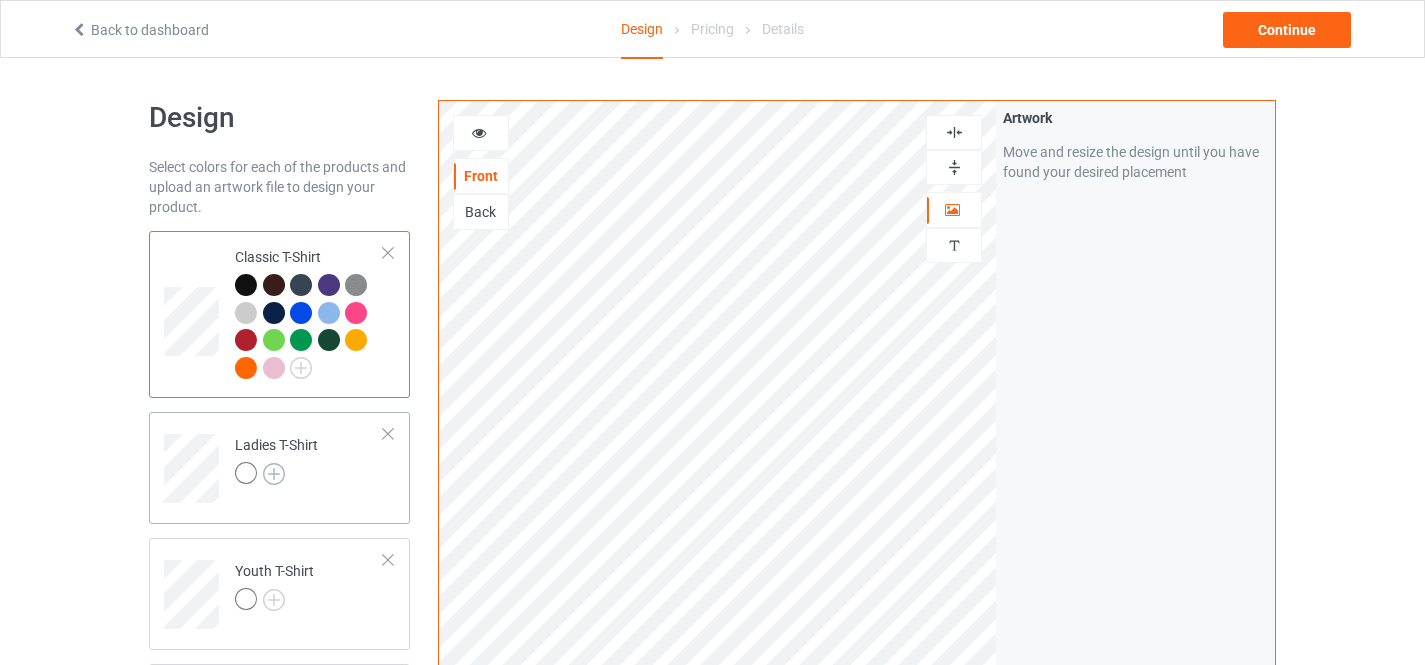 click at bounding box center (274, 474) 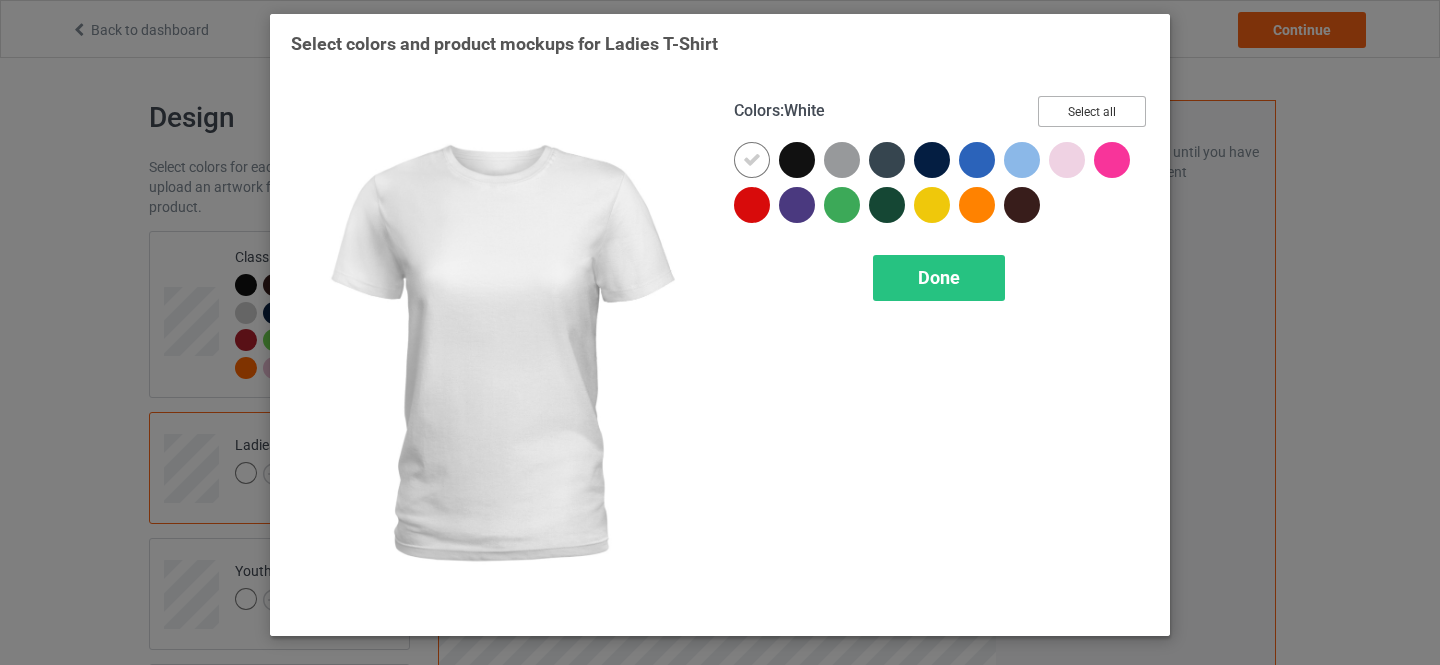 click on "Select all" at bounding box center [1092, 111] 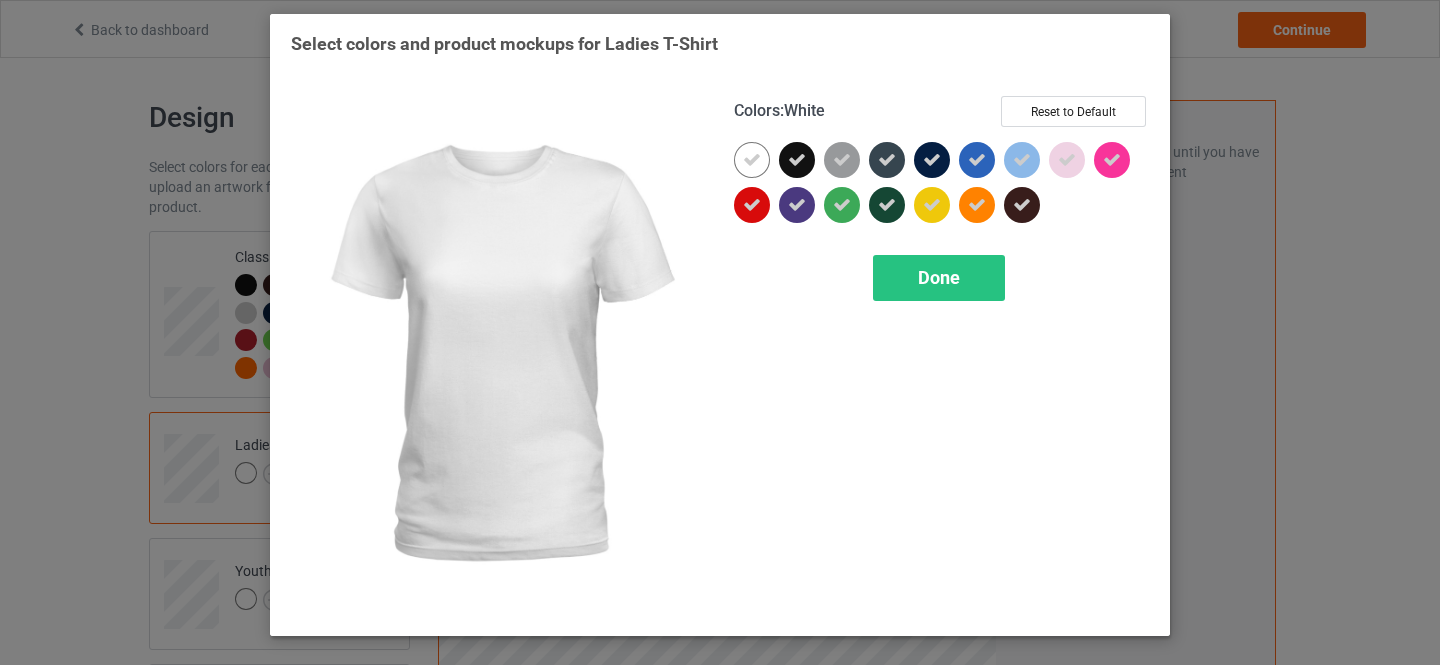 click at bounding box center [752, 160] 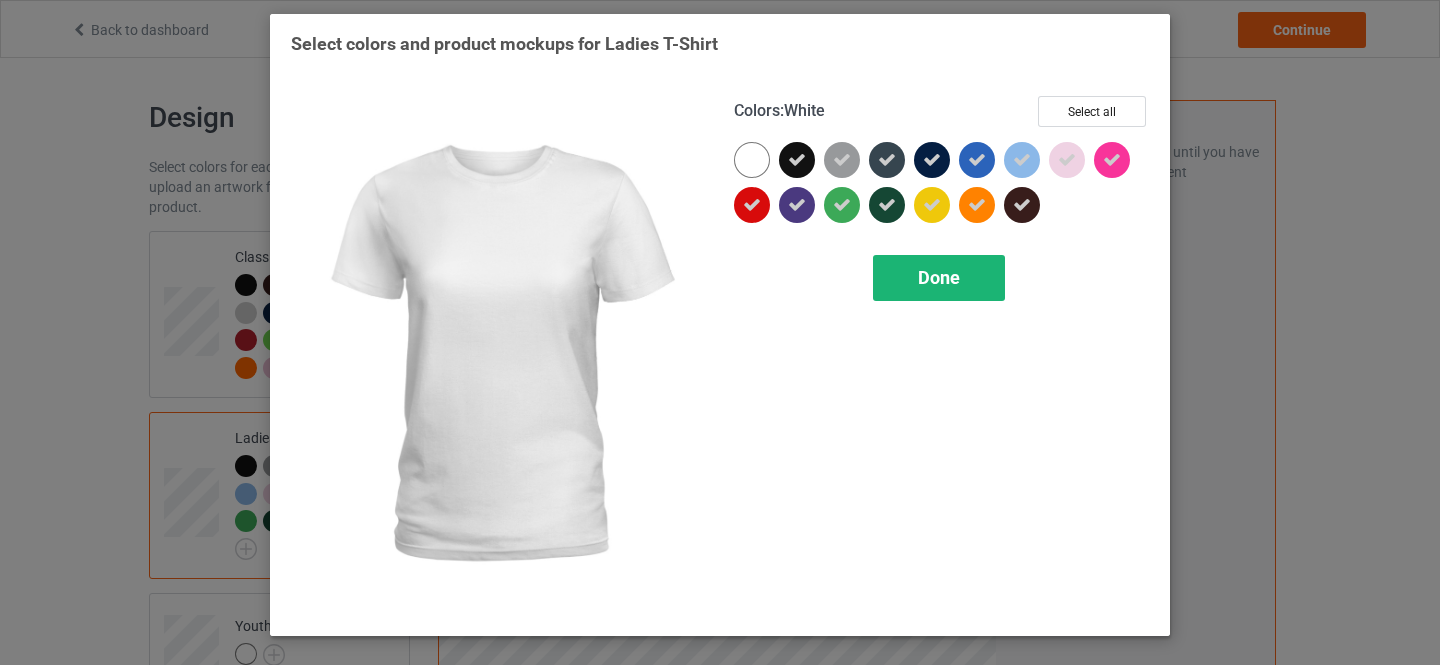 click on "Done" at bounding box center [939, 277] 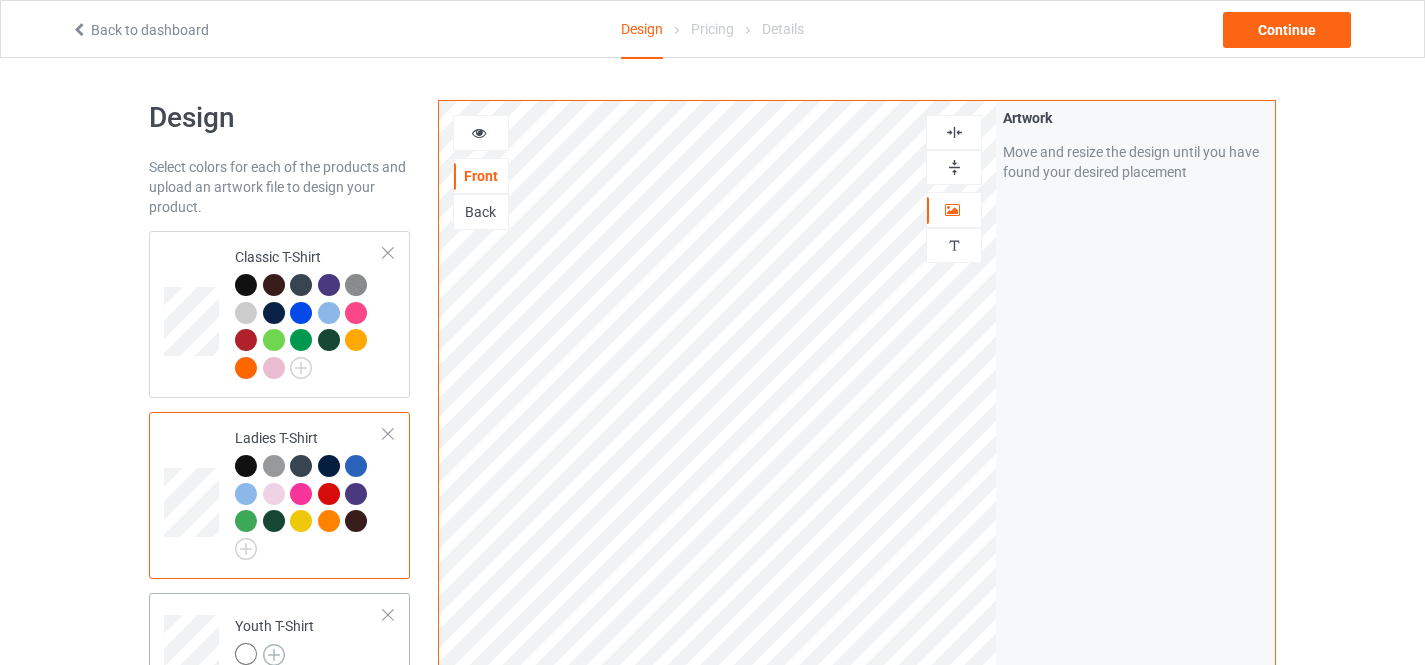 click at bounding box center [274, 655] 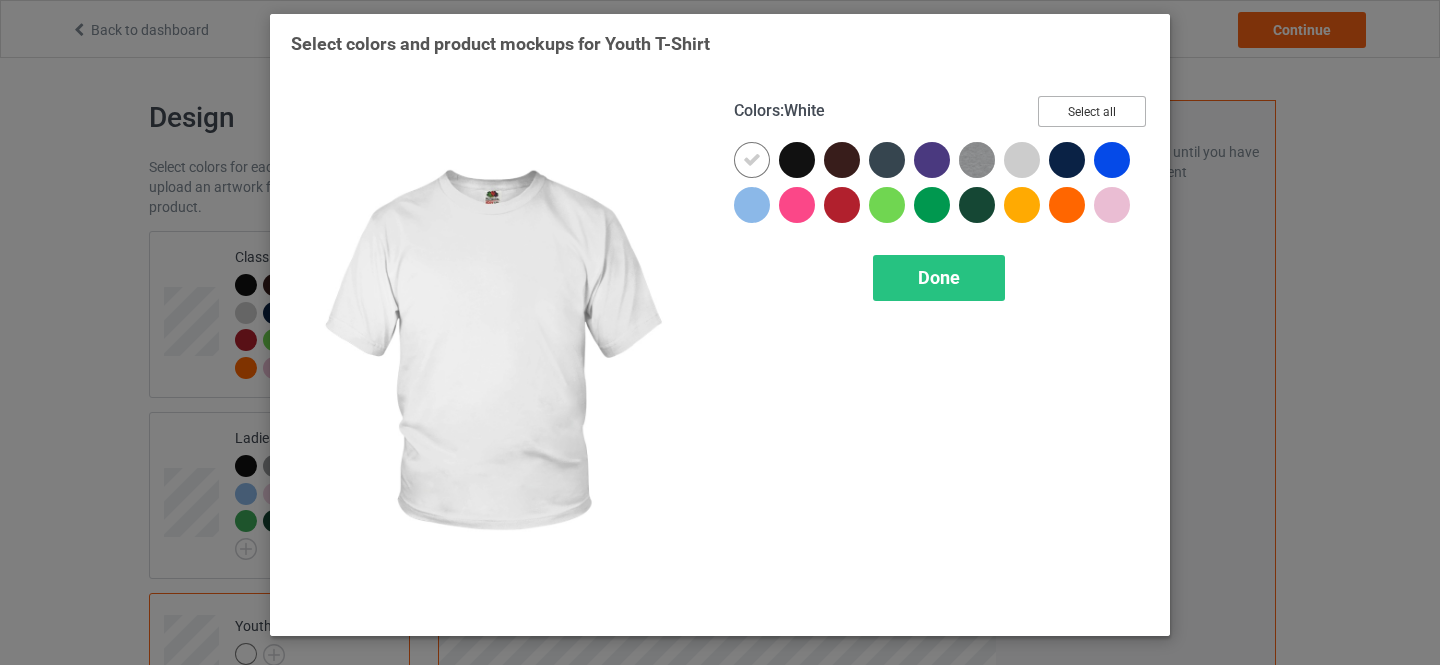 click on "Select all" at bounding box center [1092, 111] 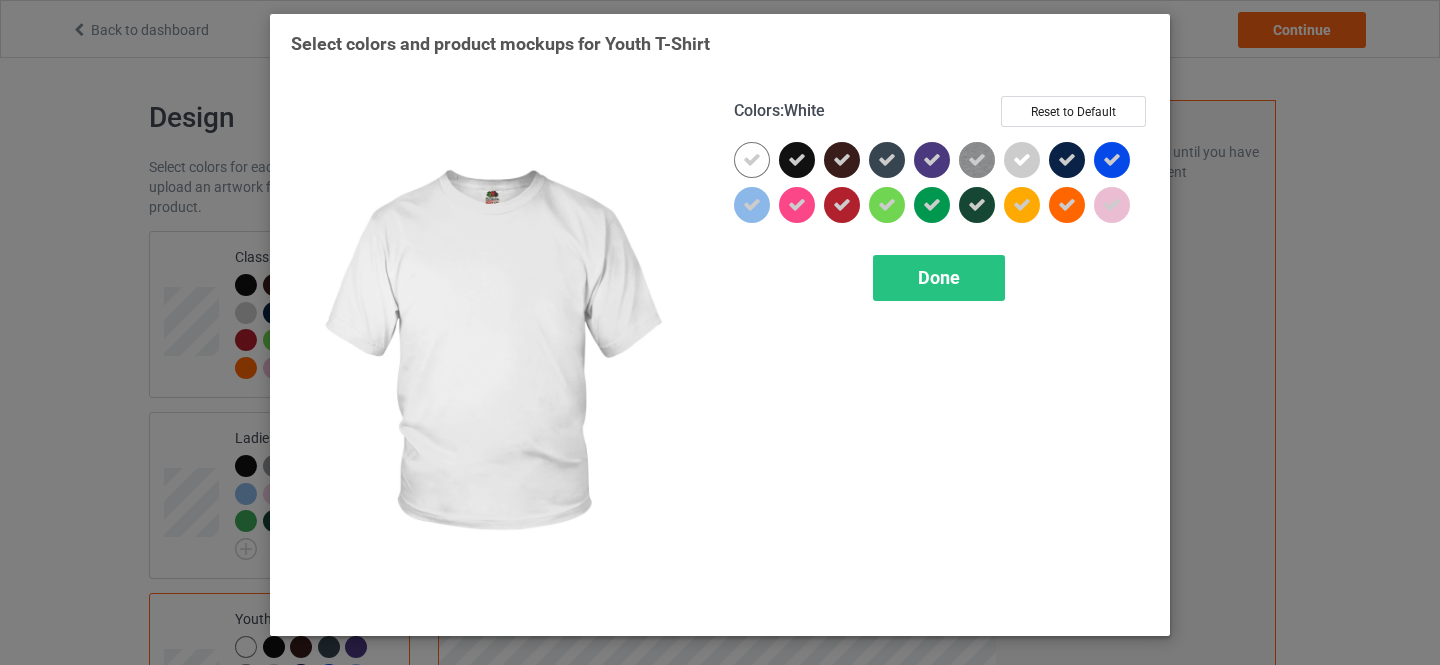 click at bounding box center (752, 160) 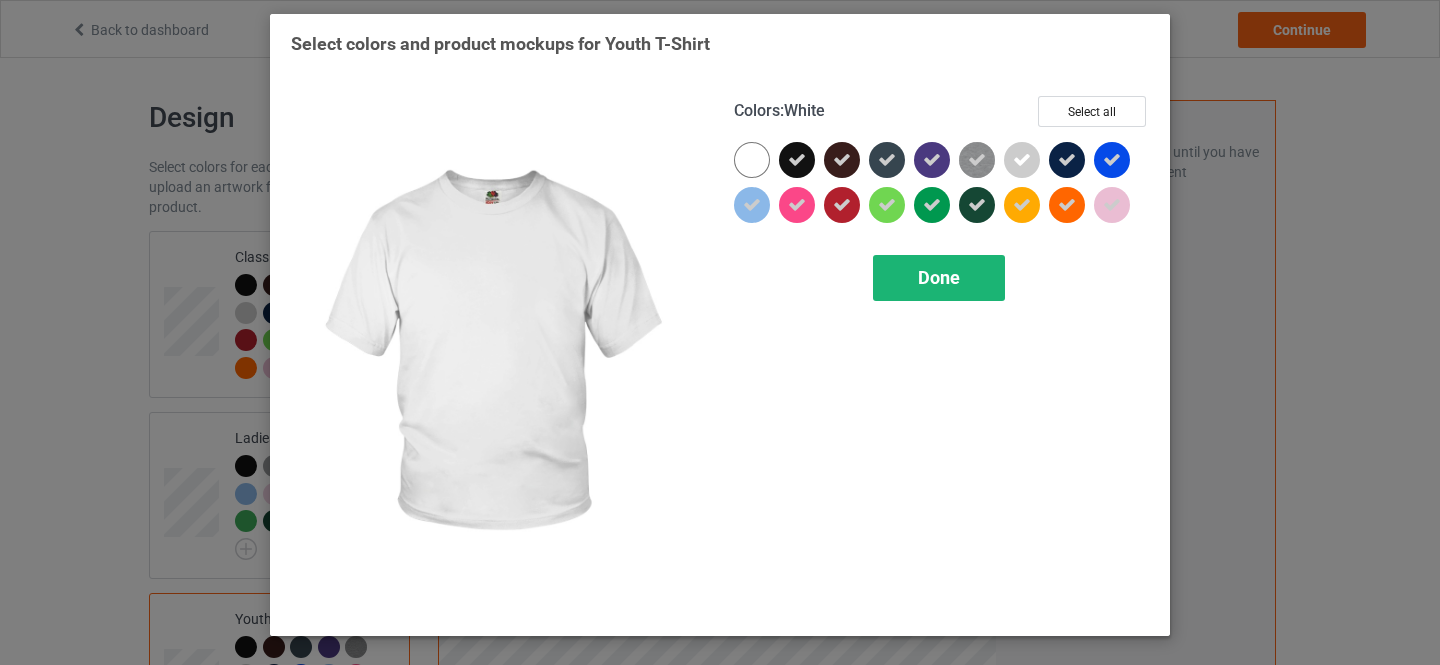 click on "Done" at bounding box center [939, 277] 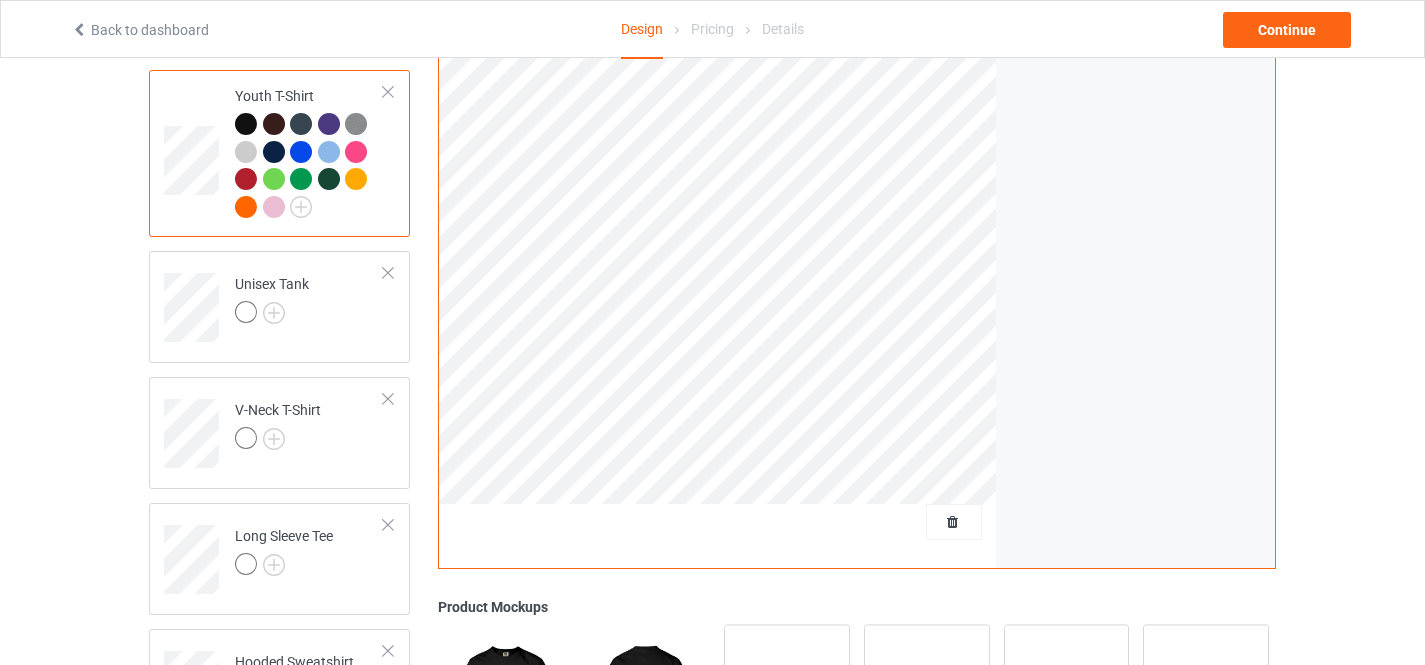 scroll, scrollTop: 581, scrollLeft: 0, axis: vertical 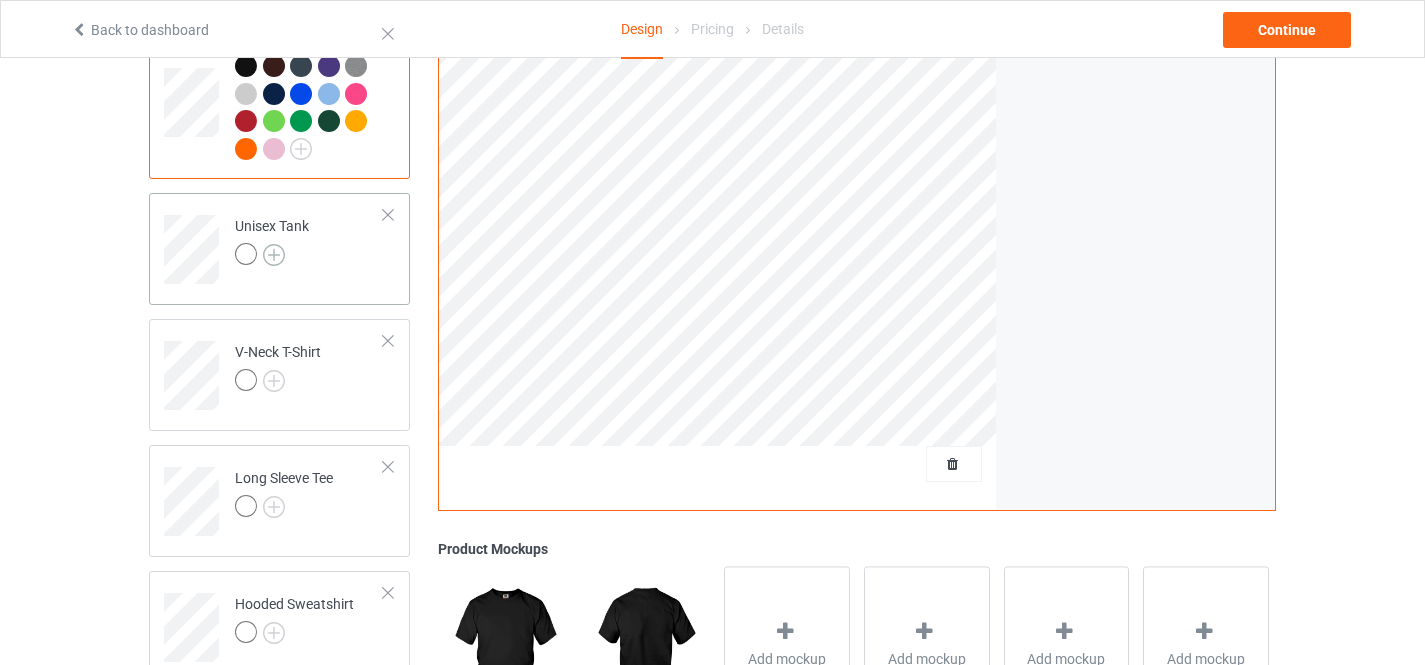 click at bounding box center (274, 255) 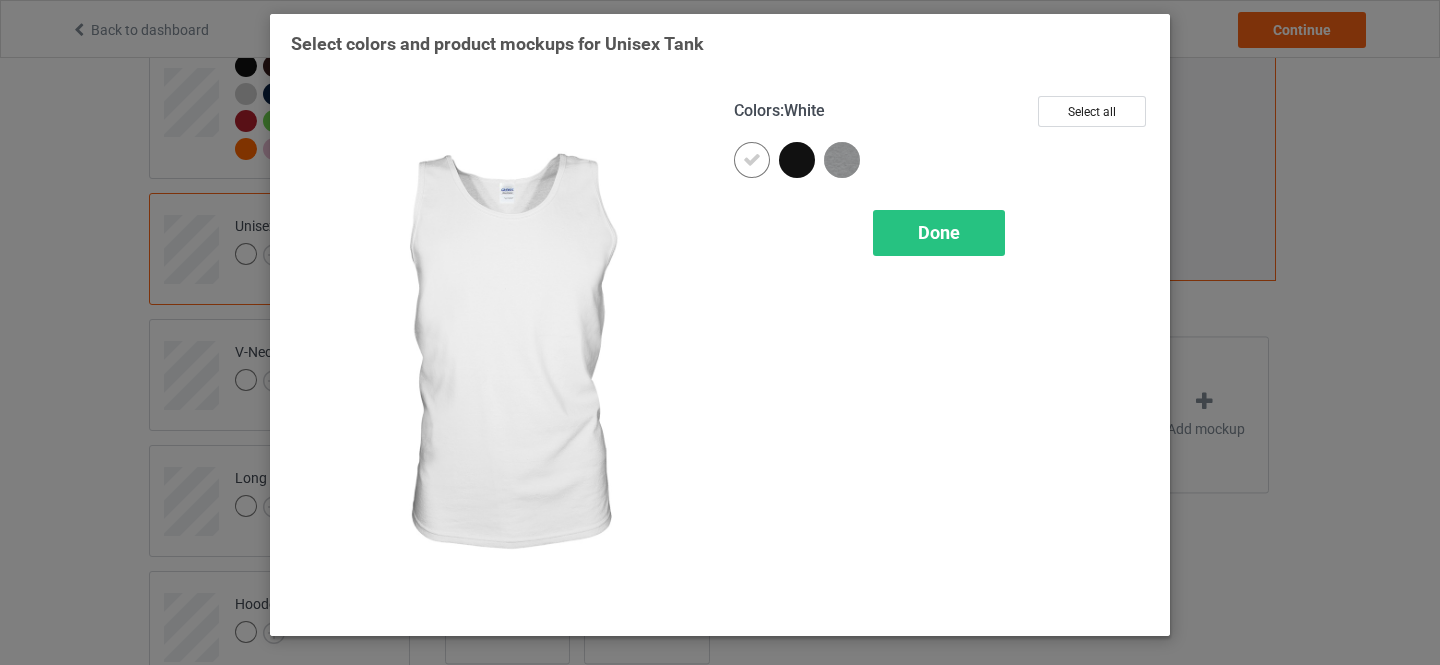 click on "Select all" at bounding box center (1092, 111) 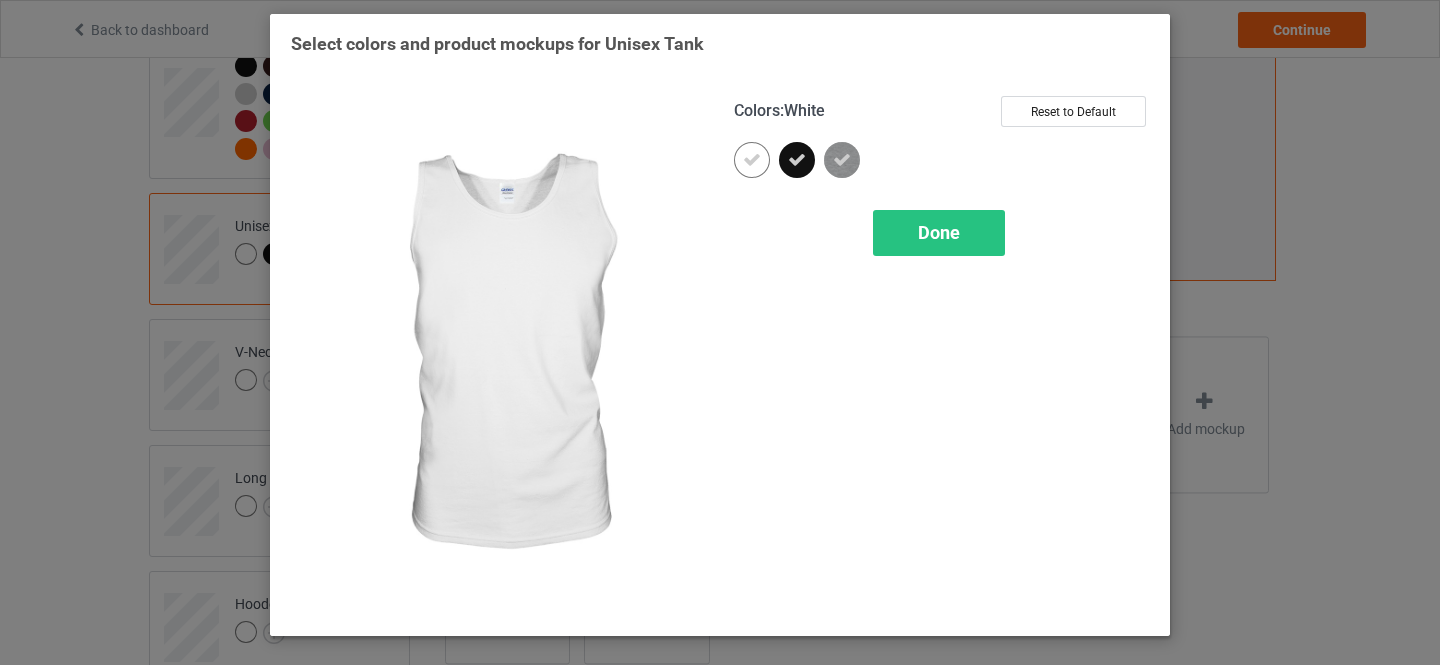 click at bounding box center (752, 160) 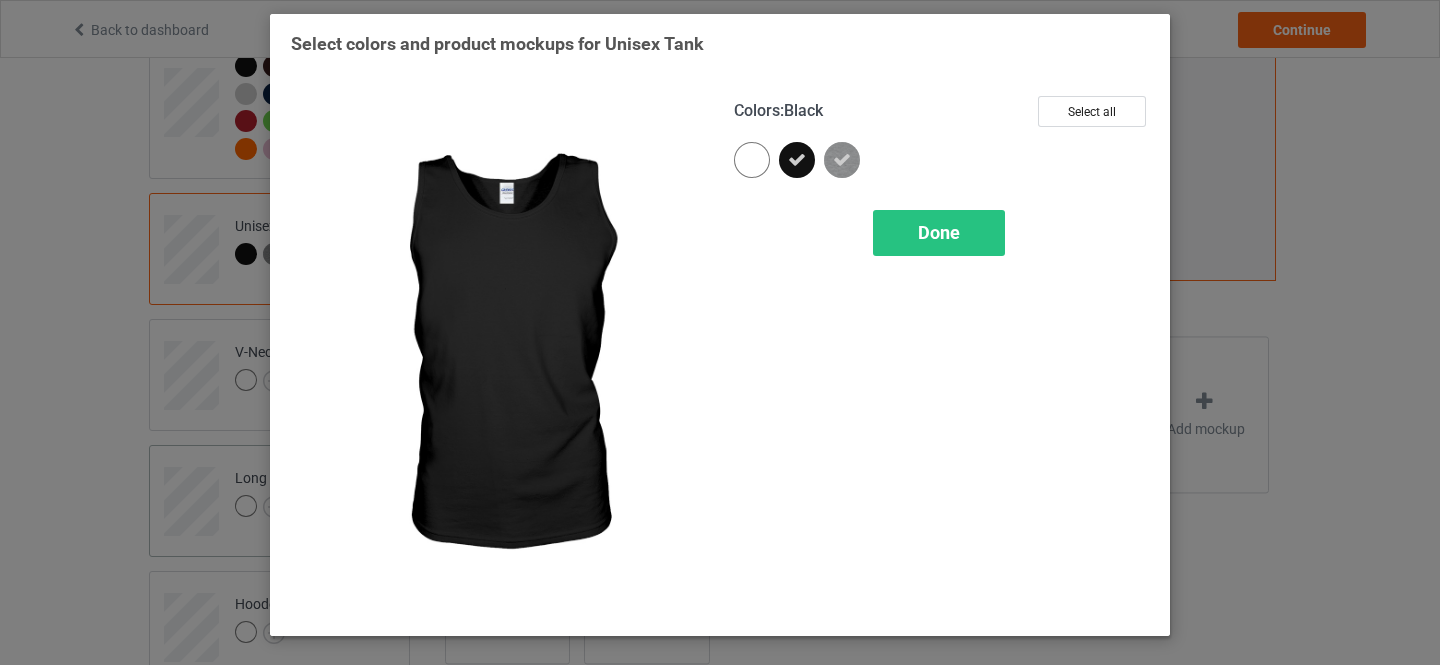 click on "Done" at bounding box center [939, 232] 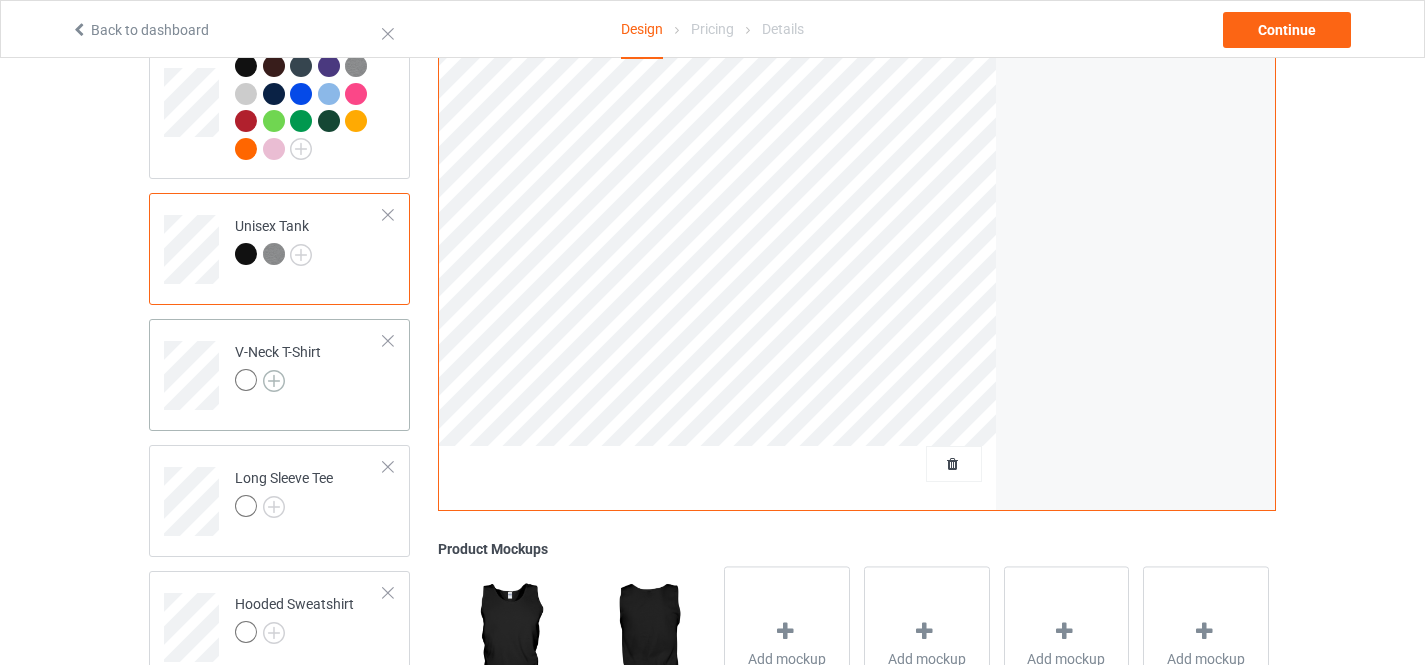 click at bounding box center (274, 381) 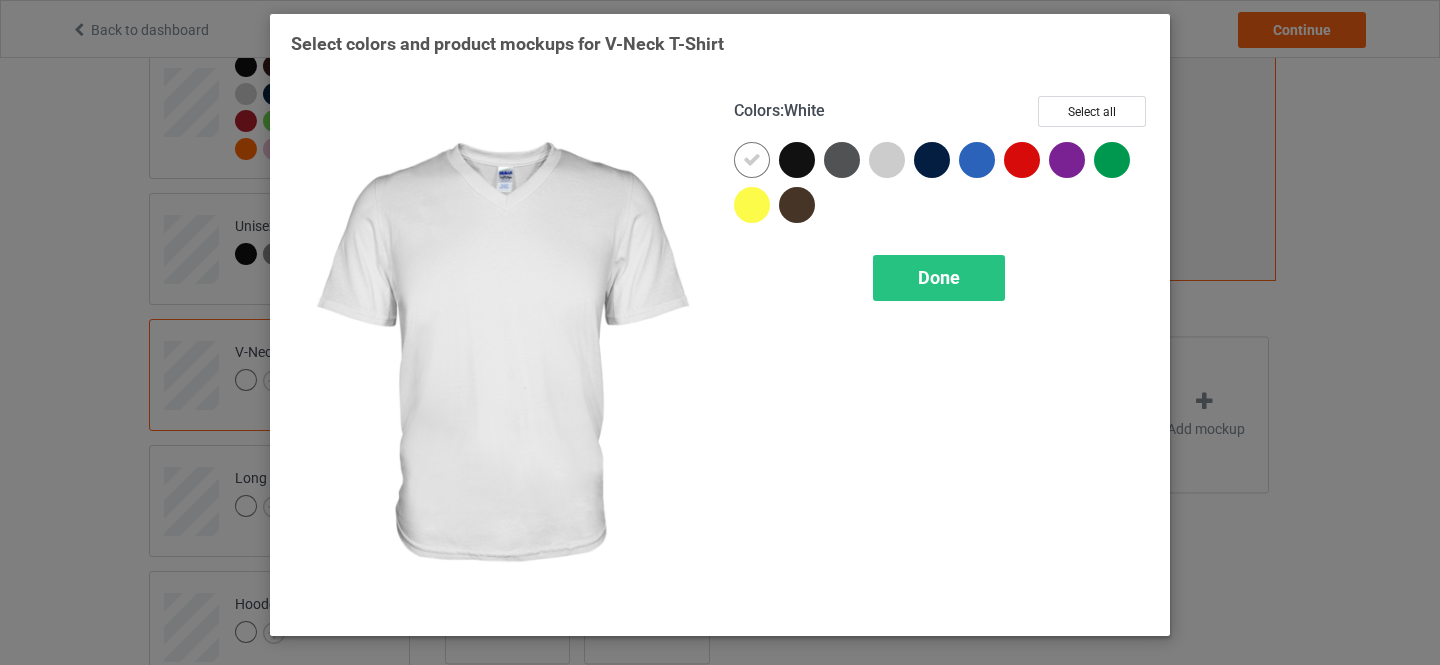 click on "Select all" at bounding box center [1092, 111] 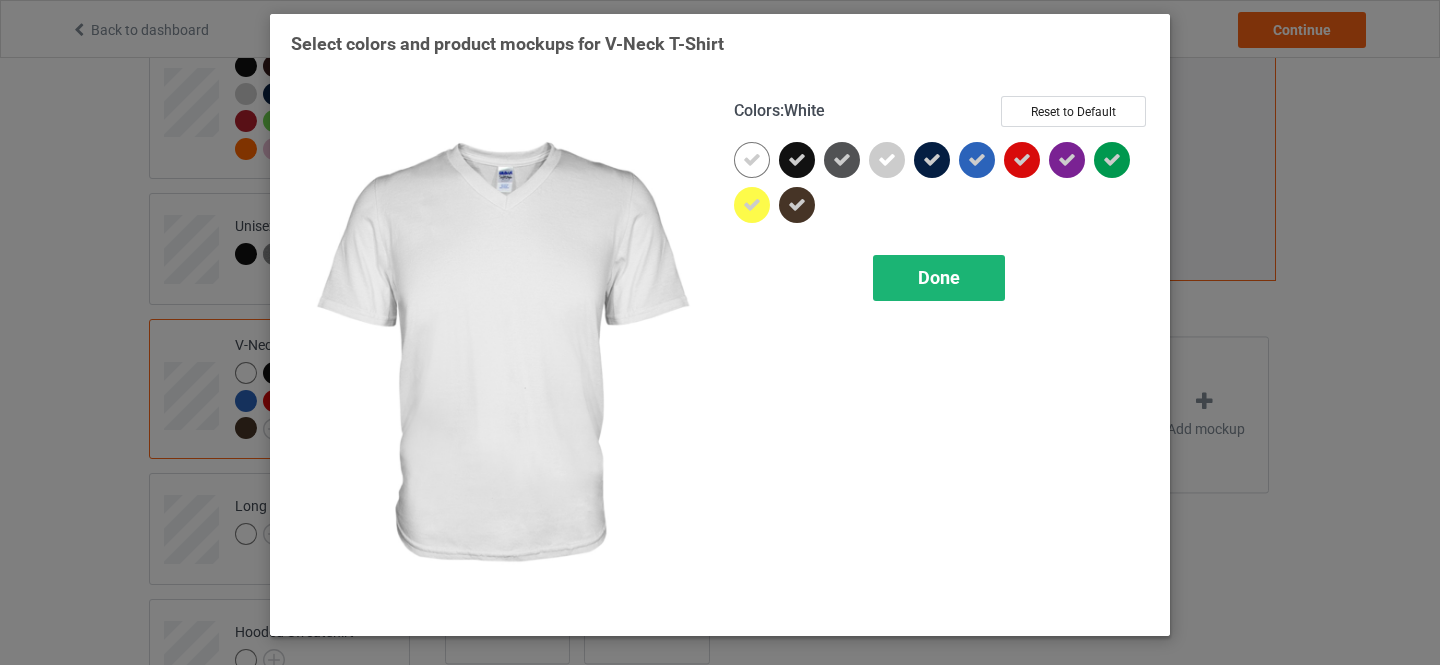 drag, startPoint x: 743, startPoint y: 159, endPoint x: 916, endPoint y: 281, distance: 211.69081 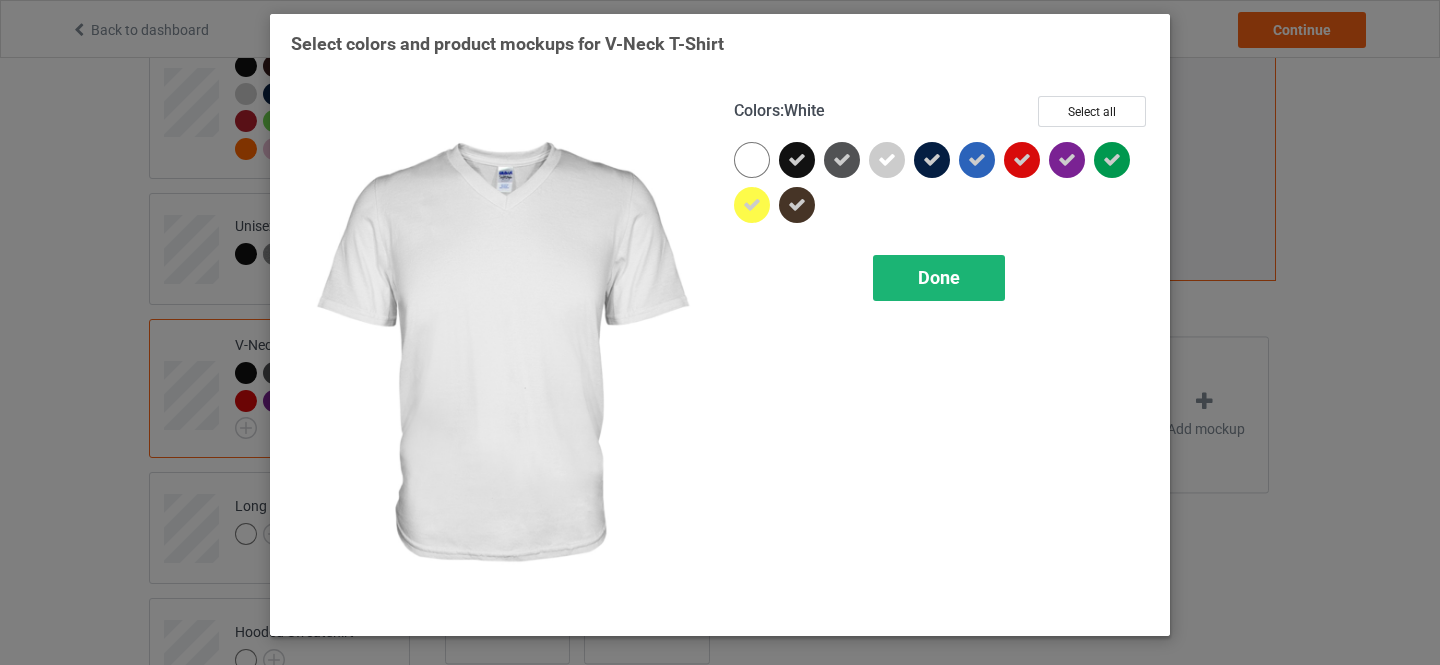 click on "Done" at bounding box center (939, 278) 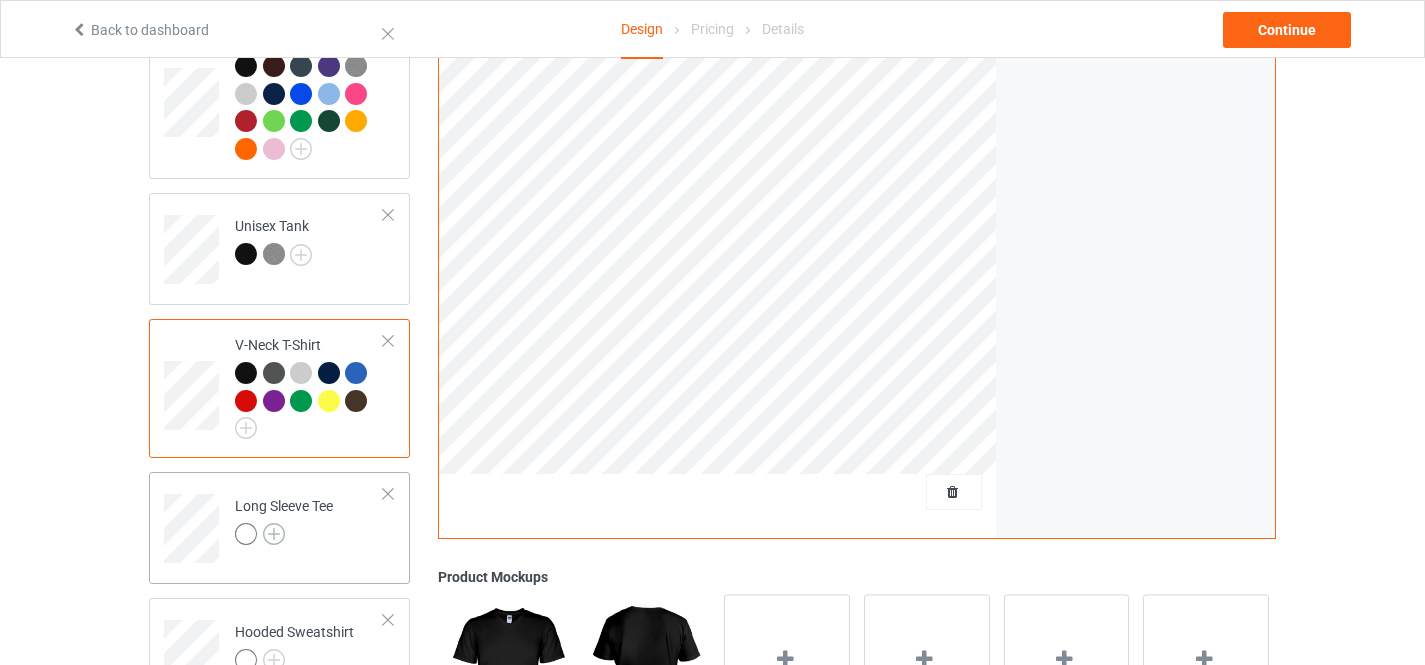 click at bounding box center [274, 534] 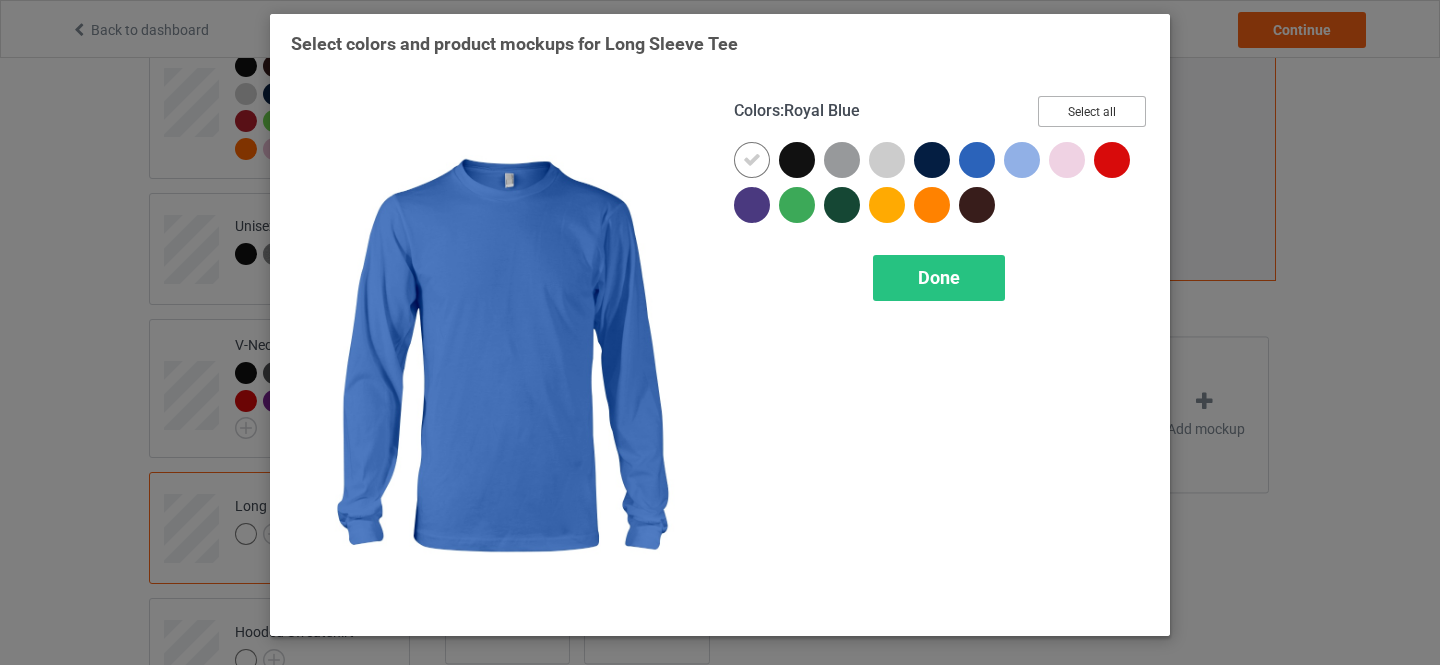 click on "Select all" at bounding box center (1092, 111) 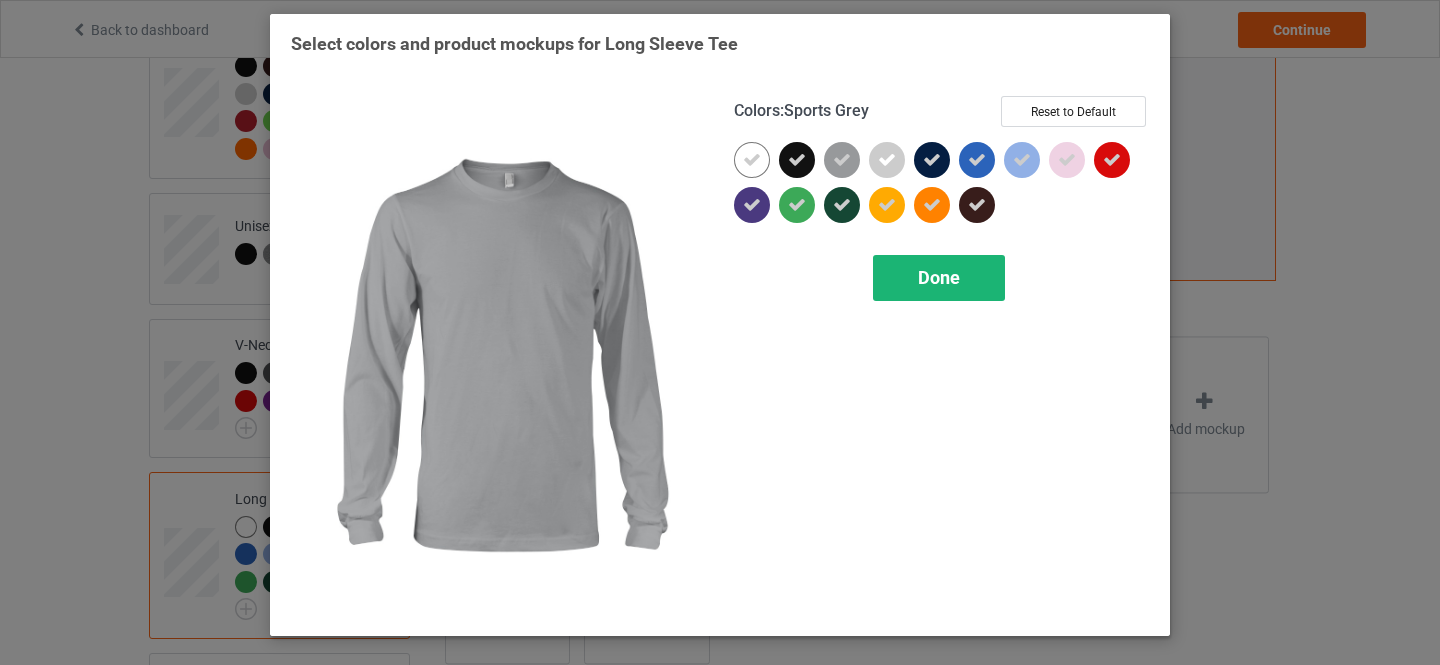 click at bounding box center (752, 160) 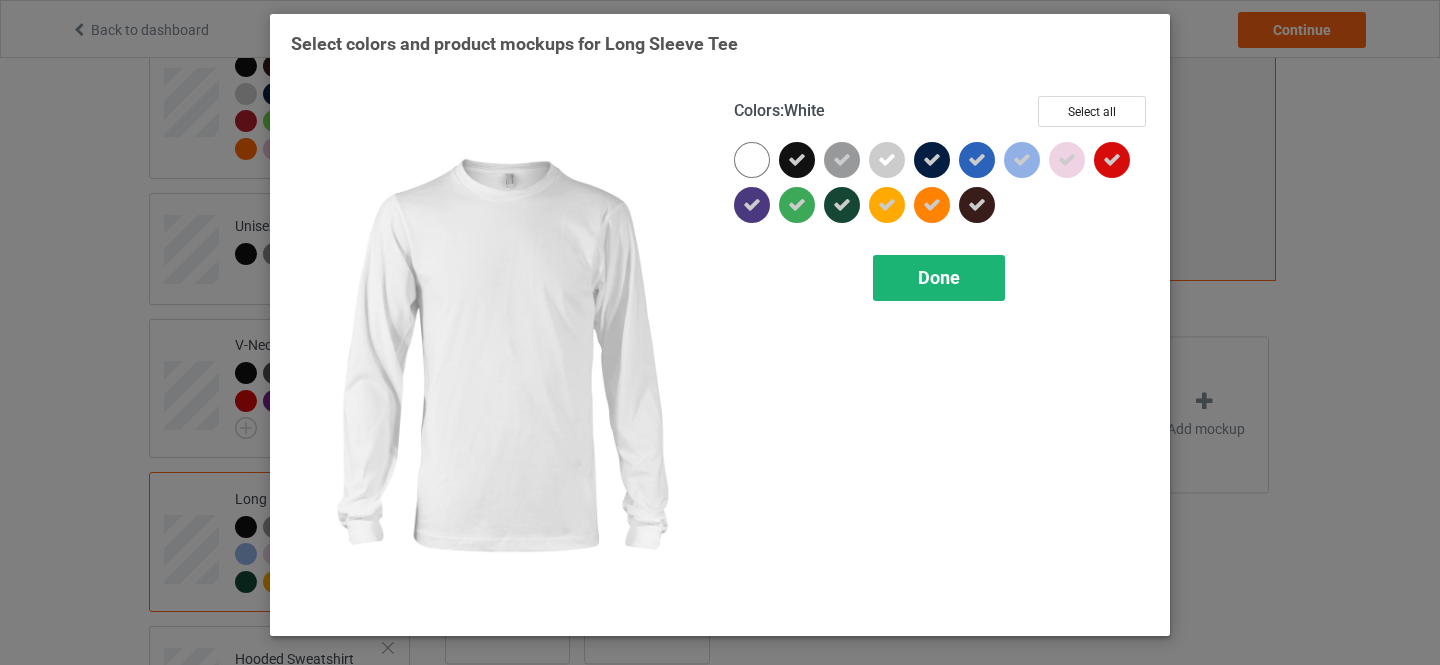 click on "Done" at bounding box center [939, 278] 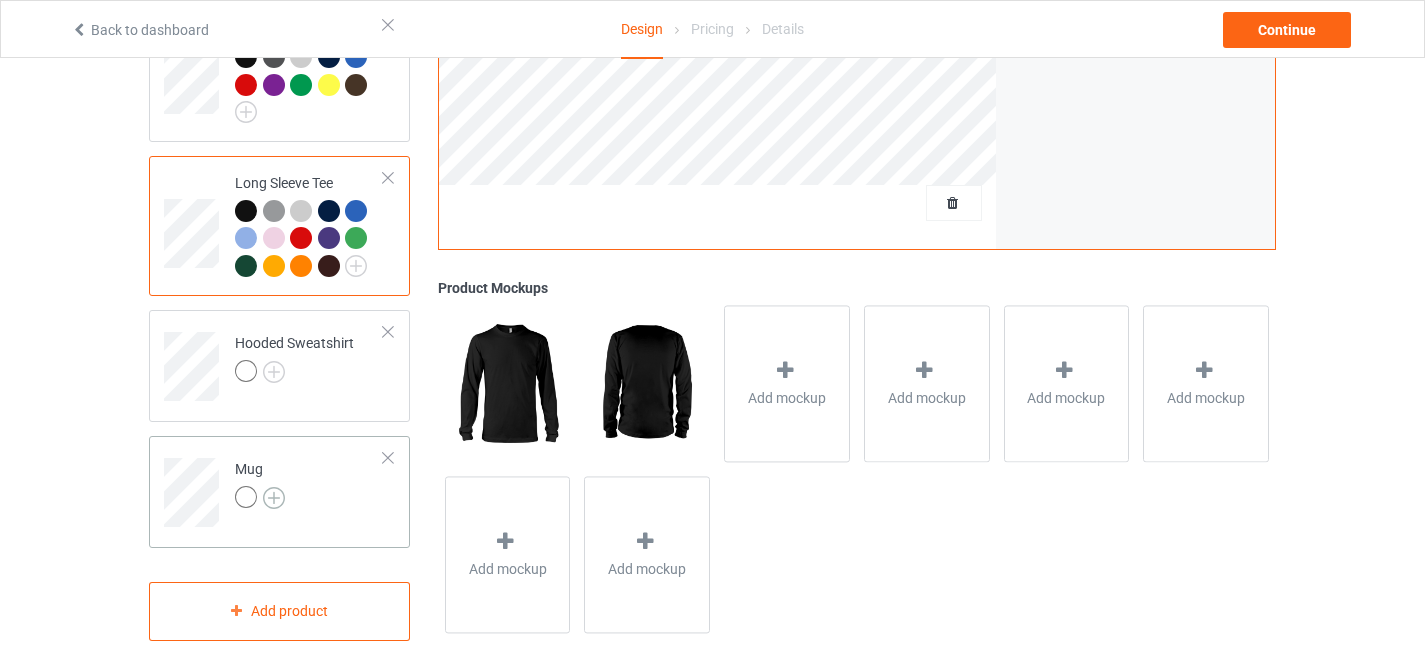 scroll, scrollTop: 921, scrollLeft: 0, axis: vertical 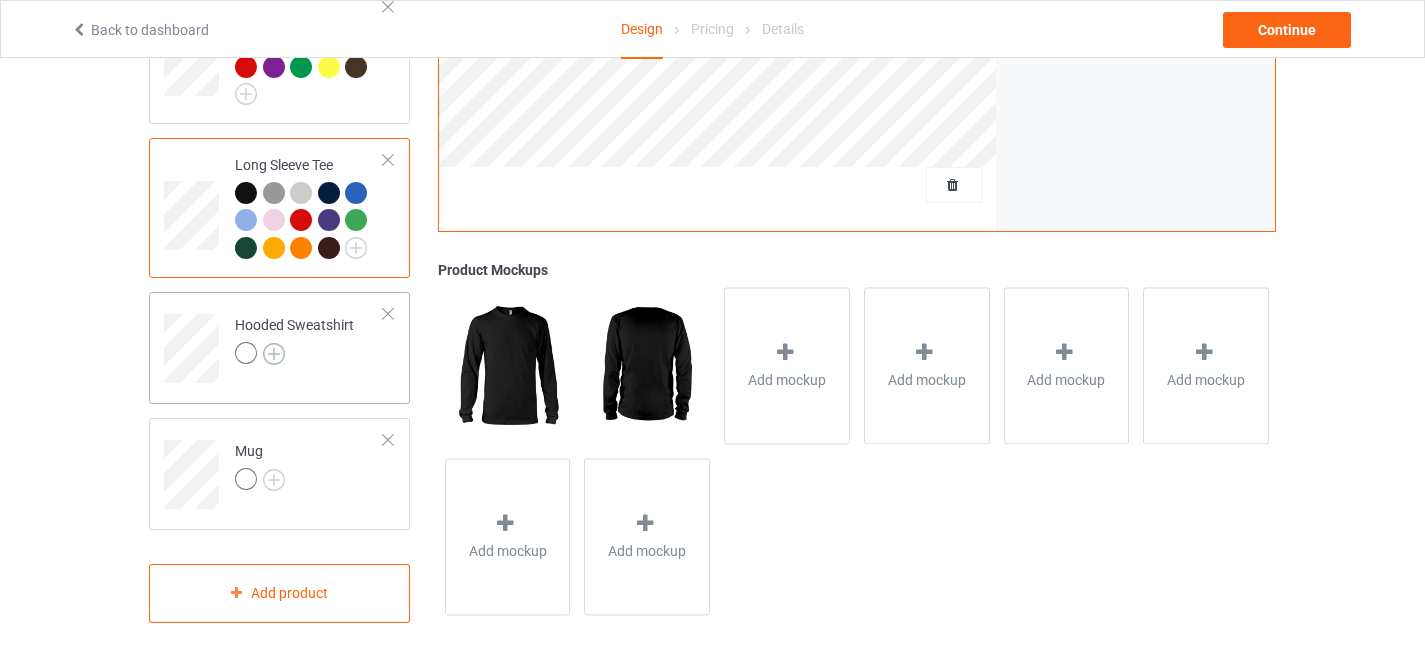 click at bounding box center (274, 354) 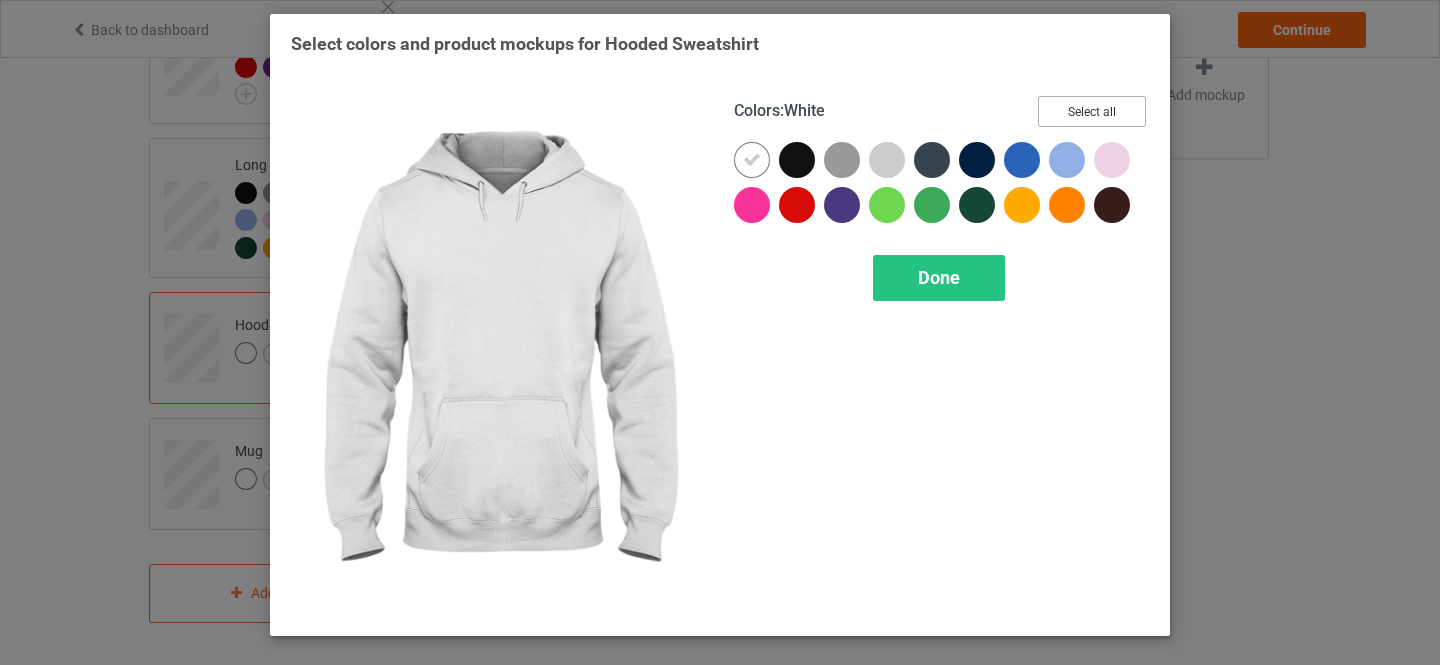 click on "Select all" at bounding box center (1092, 111) 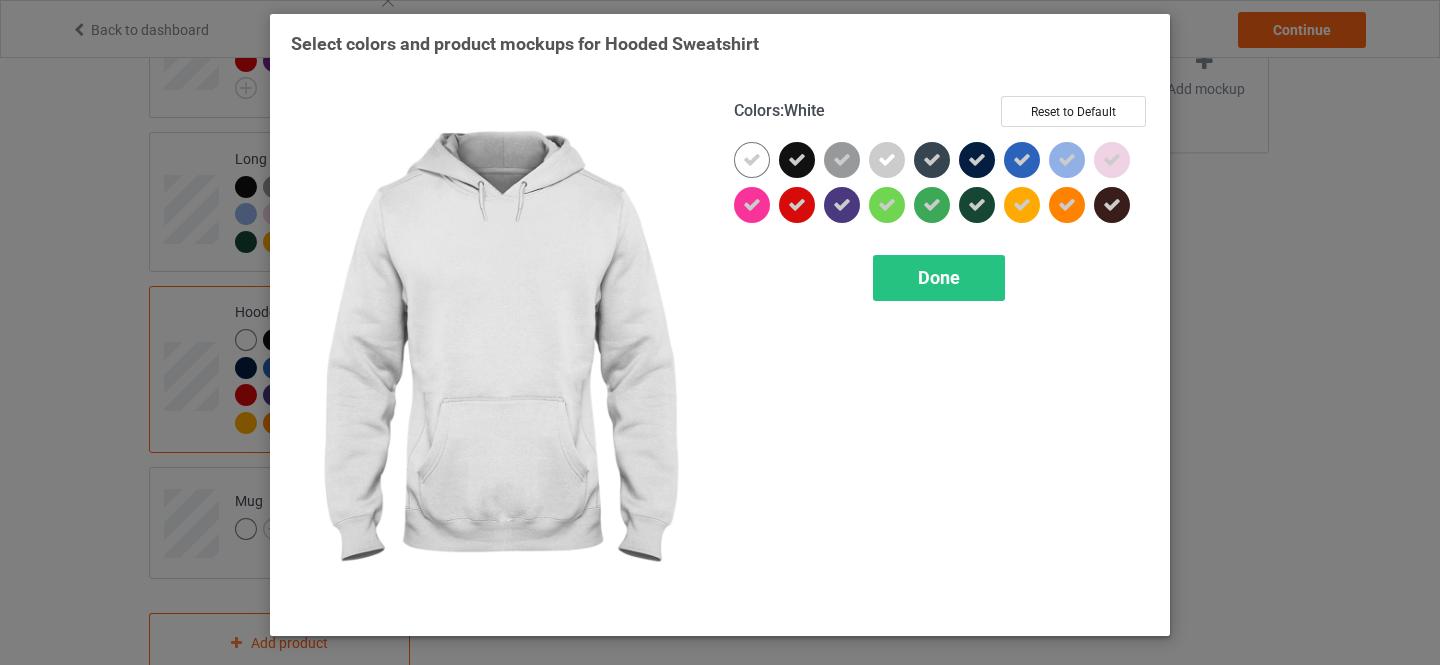 click at bounding box center [752, 160] 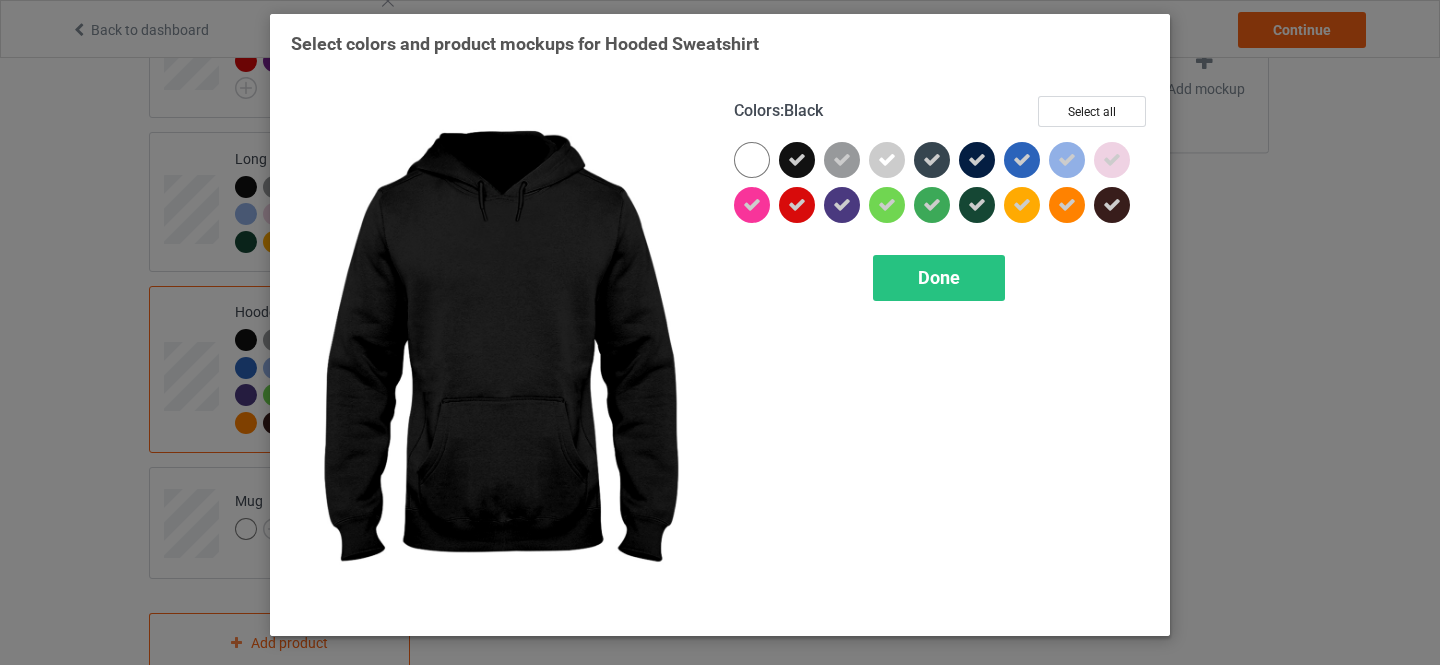 click on "Done" at bounding box center (939, 278) 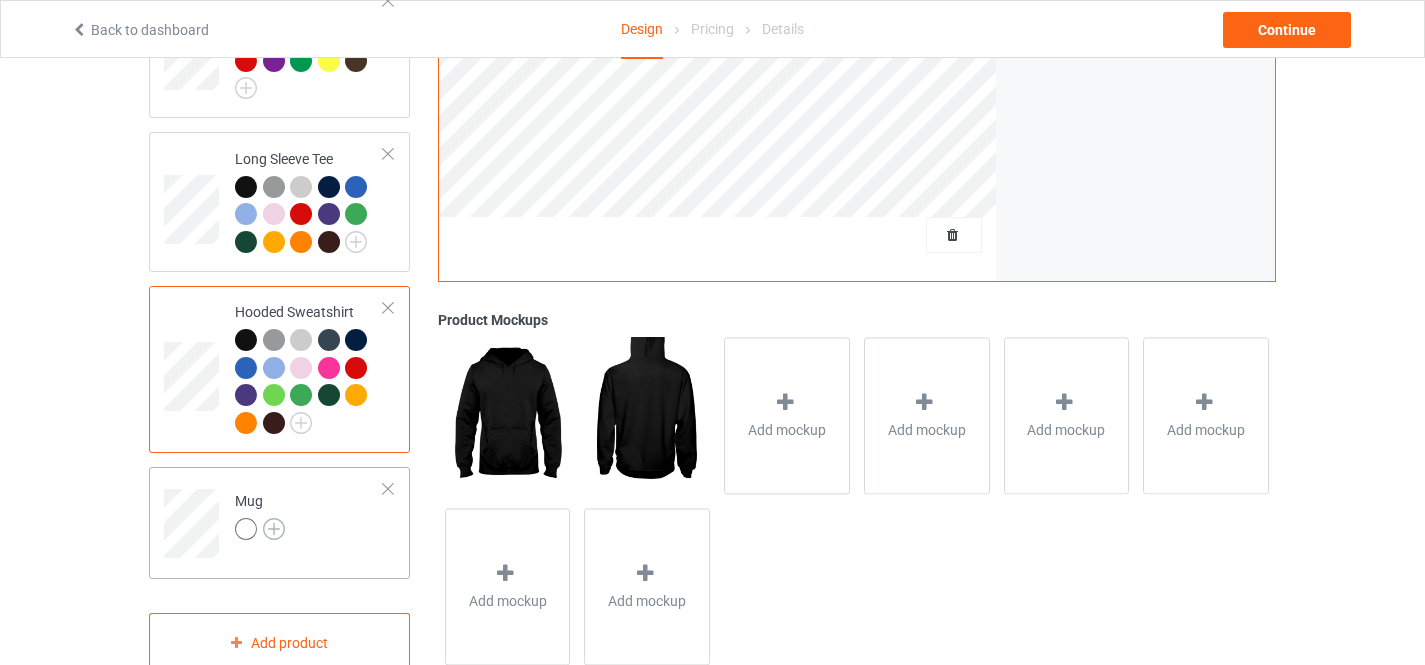 click at bounding box center (274, 529) 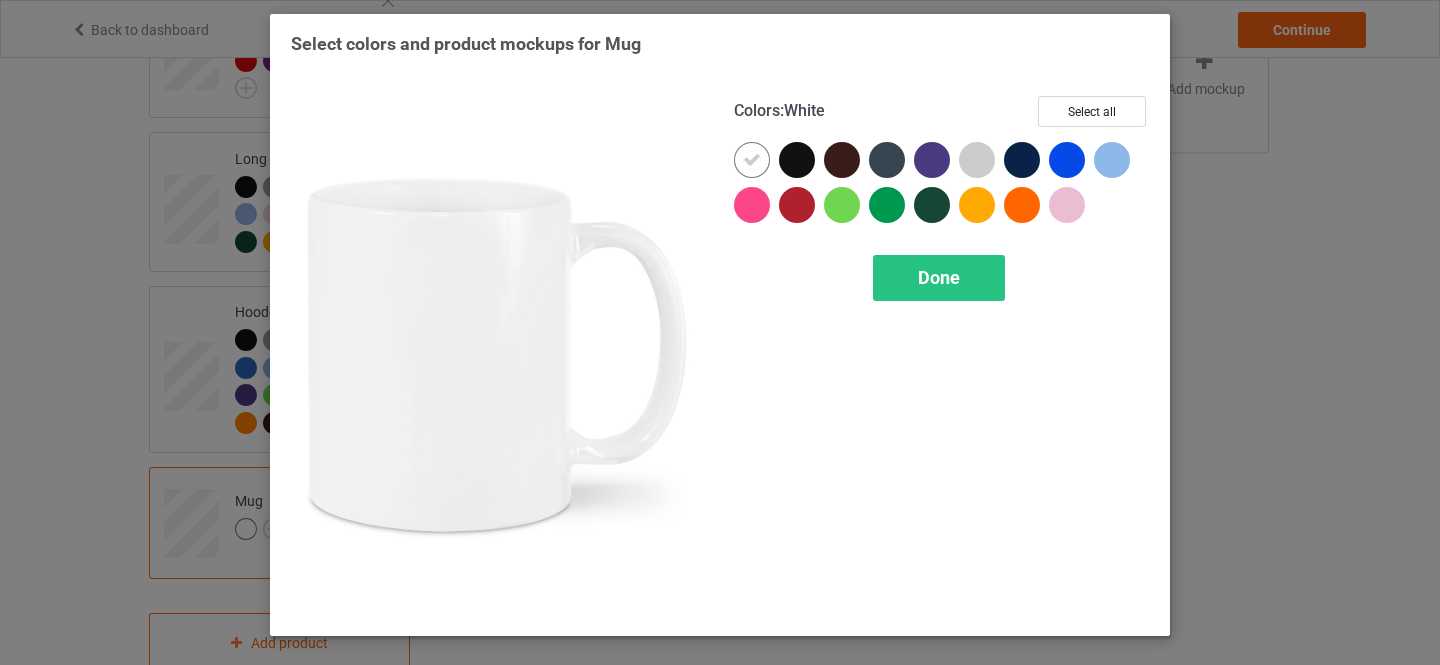 click on "Select all" at bounding box center (1092, 111) 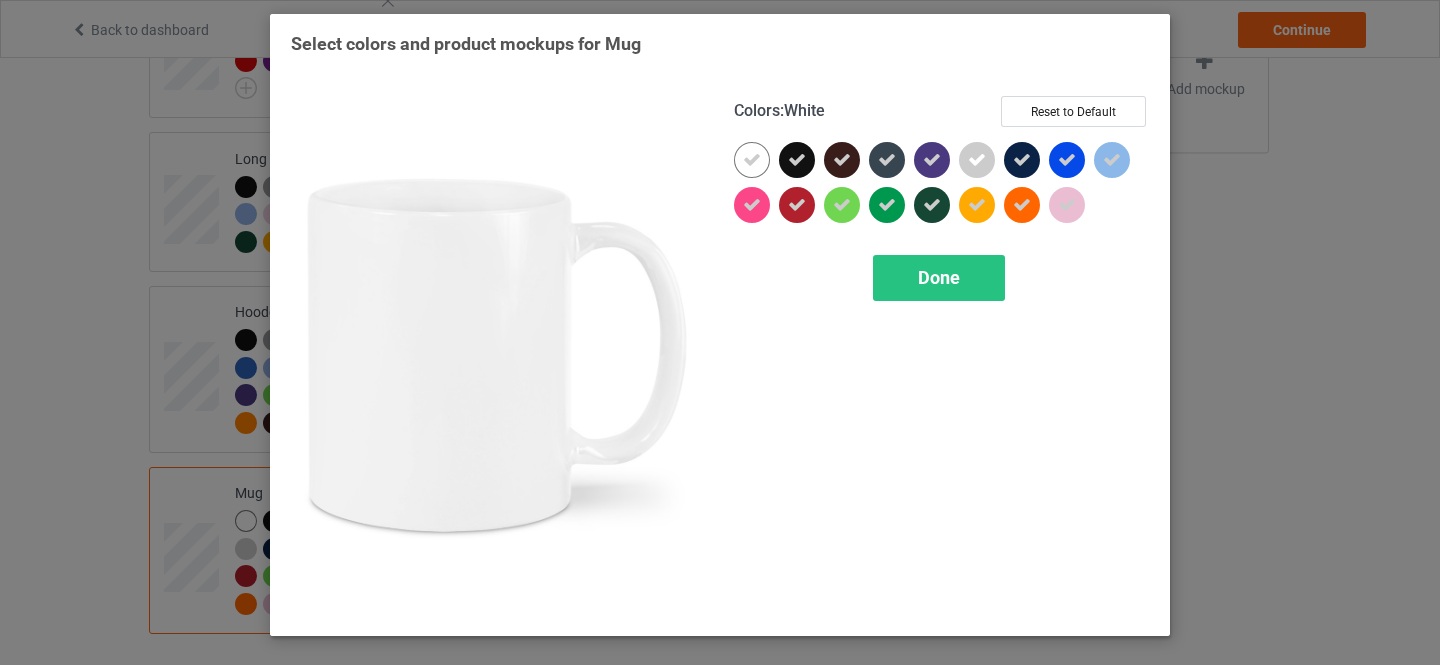 click at bounding box center [752, 160] 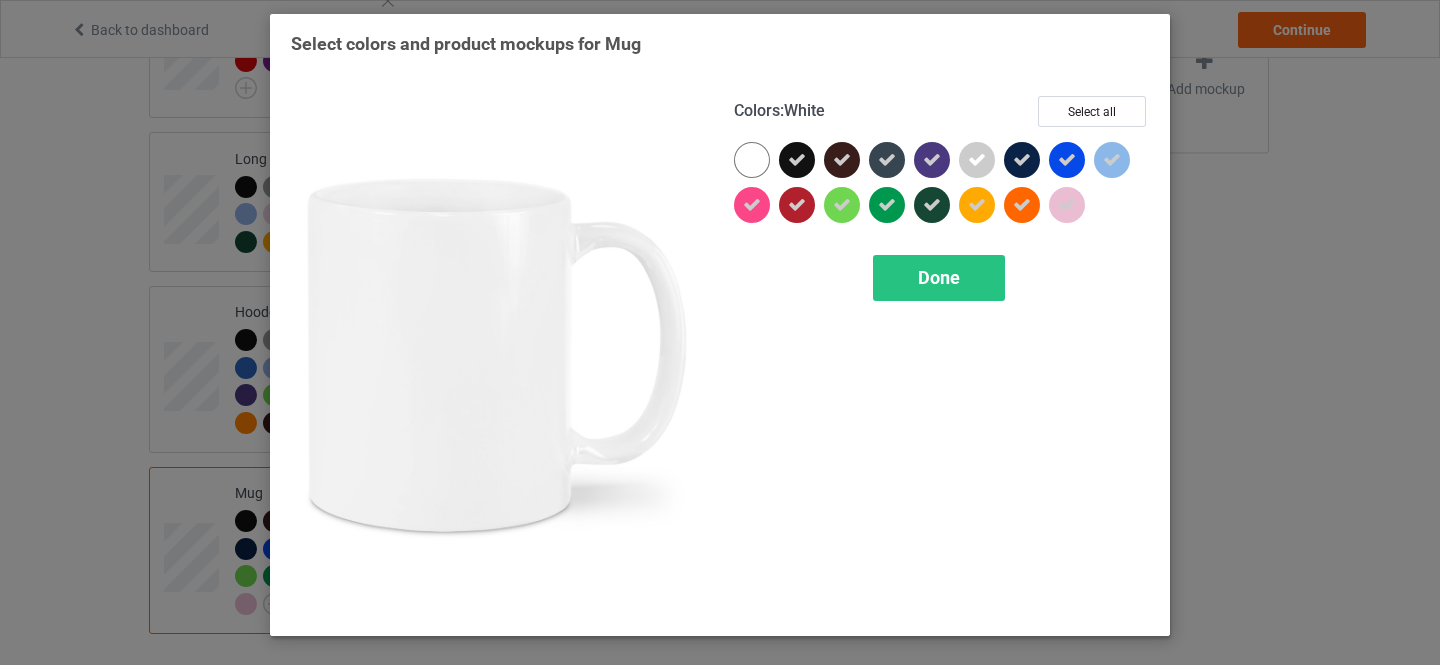 drag, startPoint x: 921, startPoint y: 278, endPoint x: 889, endPoint y: 310, distance: 45.254833 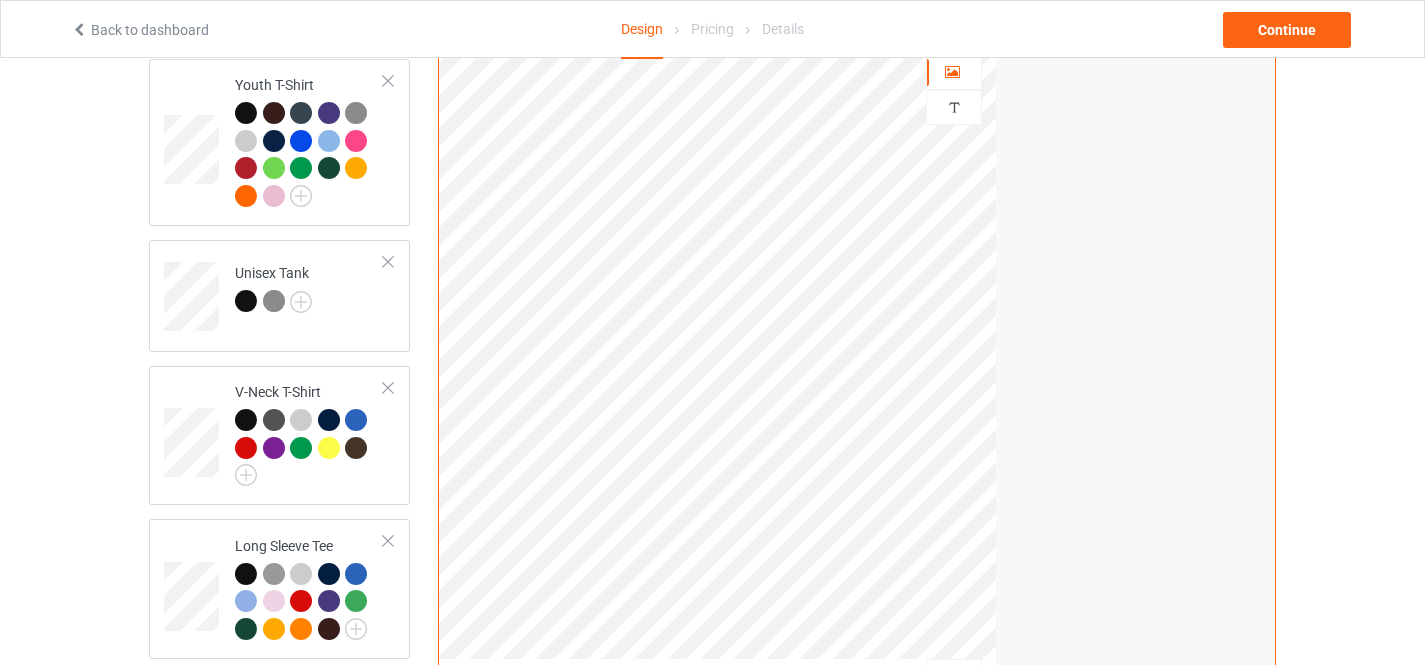 scroll, scrollTop: 521, scrollLeft: 0, axis: vertical 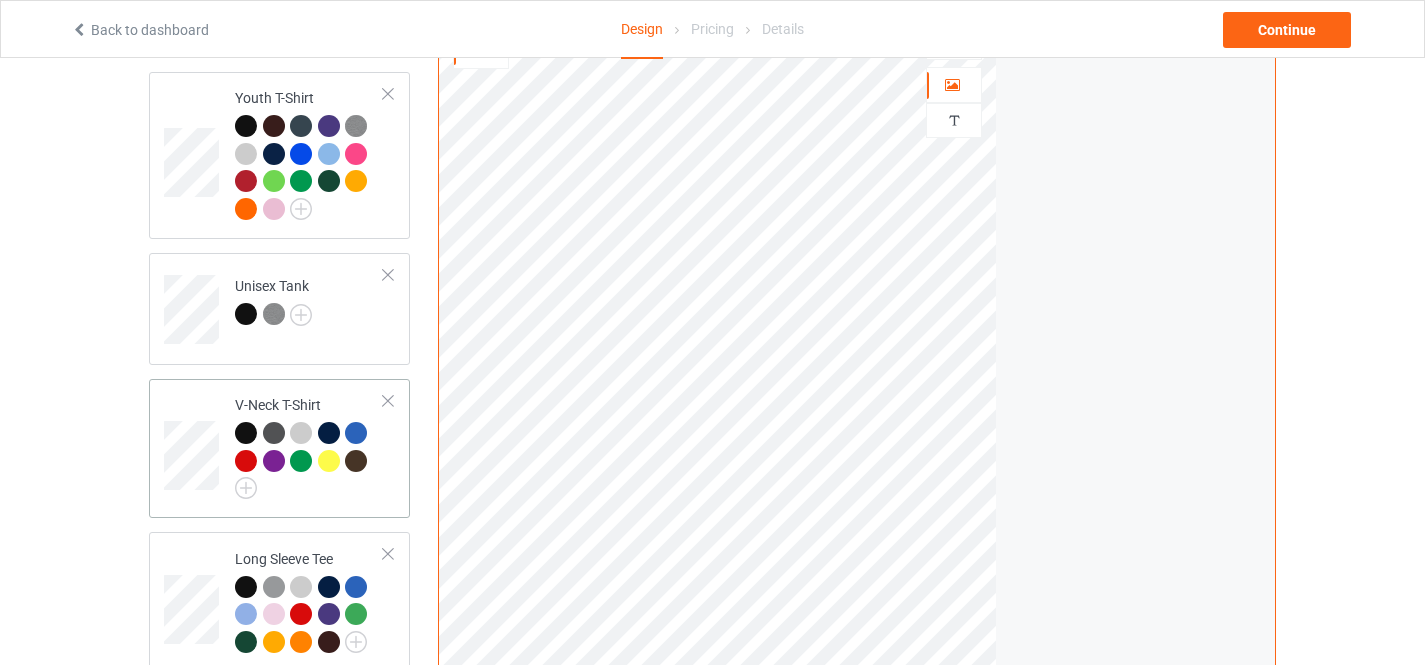 click at bounding box center (194, 448) 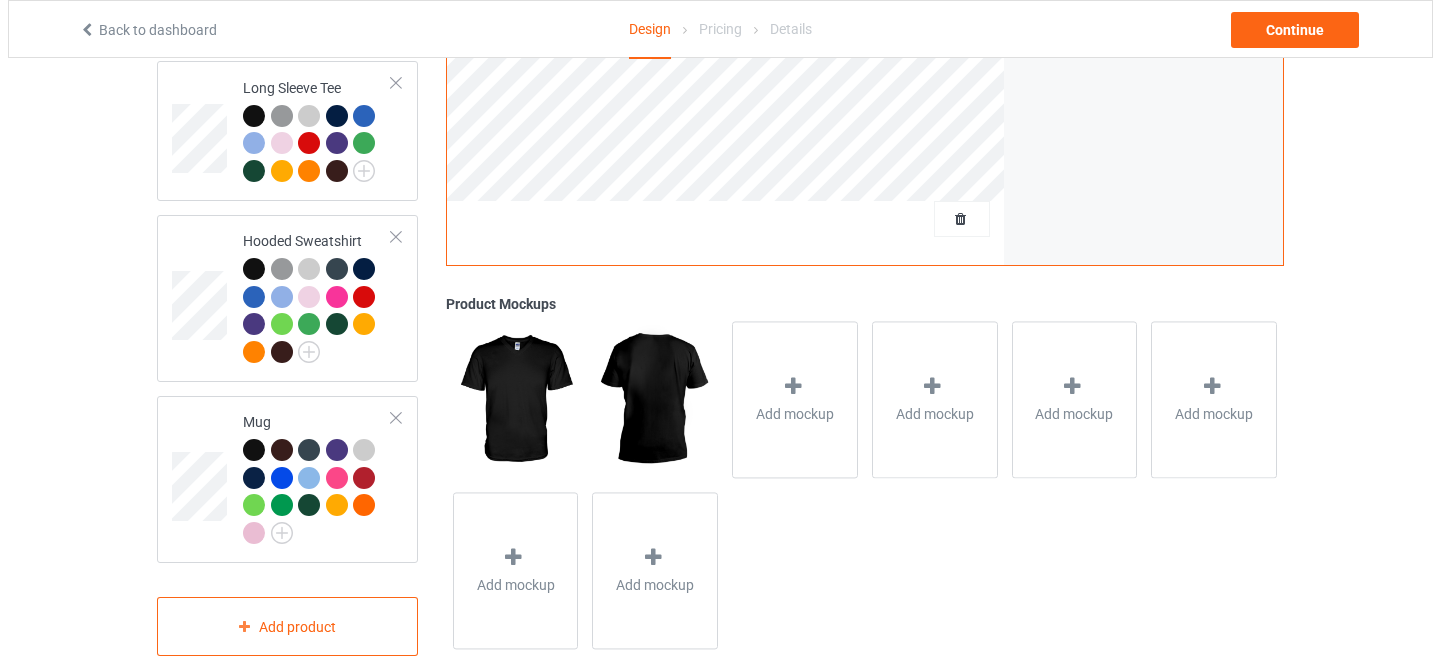 scroll, scrollTop: 1033, scrollLeft: 0, axis: vertical 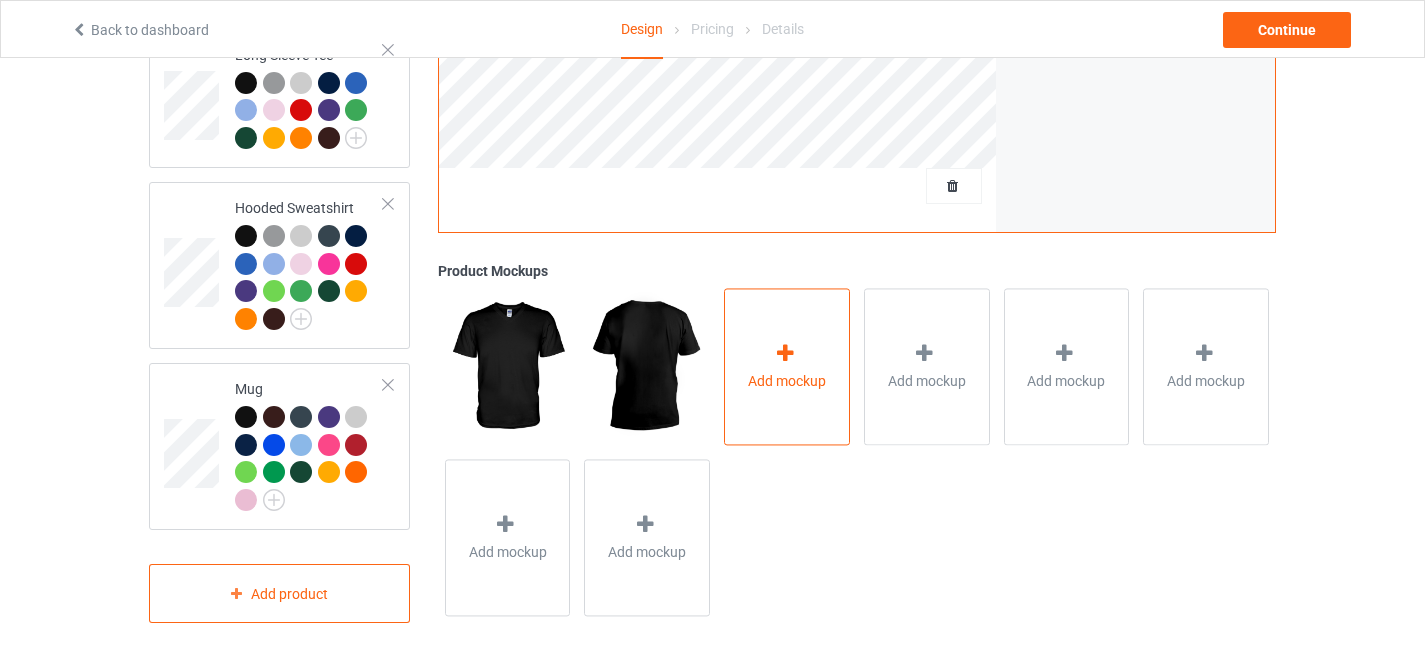 click on "Add mockup" at bounding box center (787, 366) 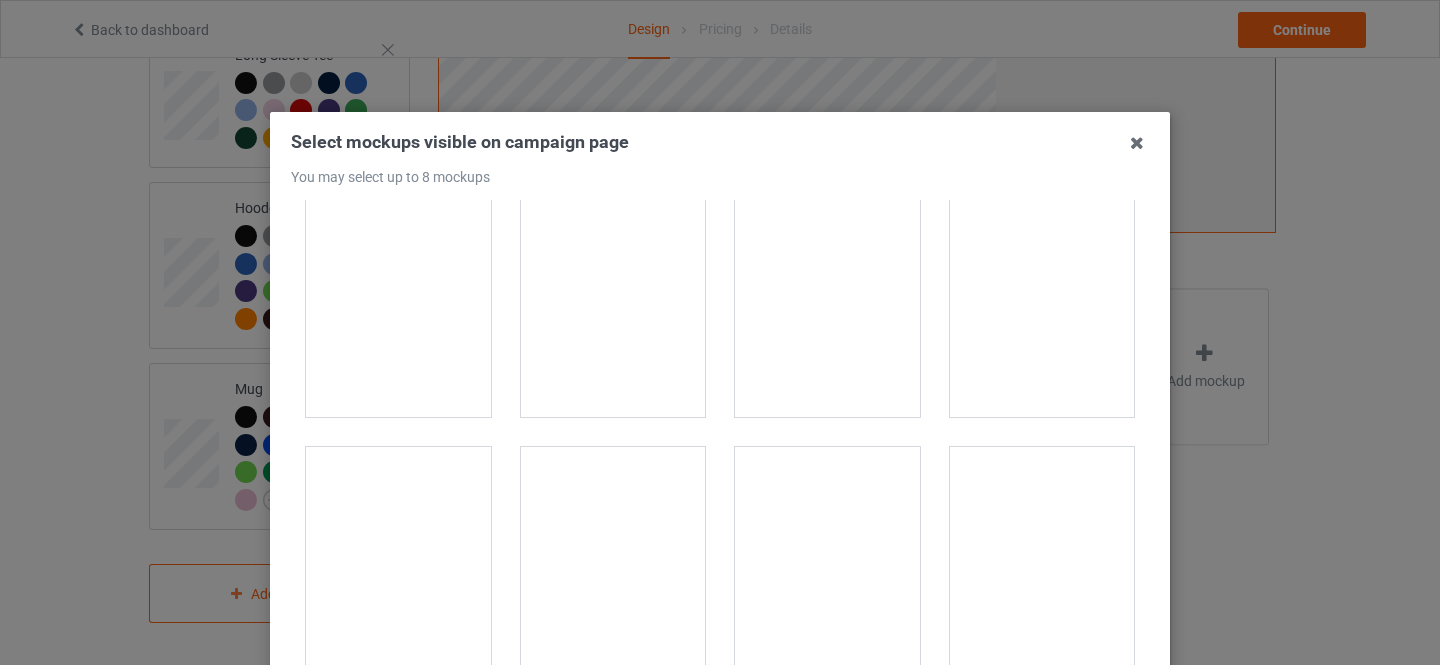 scroll, scrollTop: 1900, scrollLeft: 0, axis: vertical 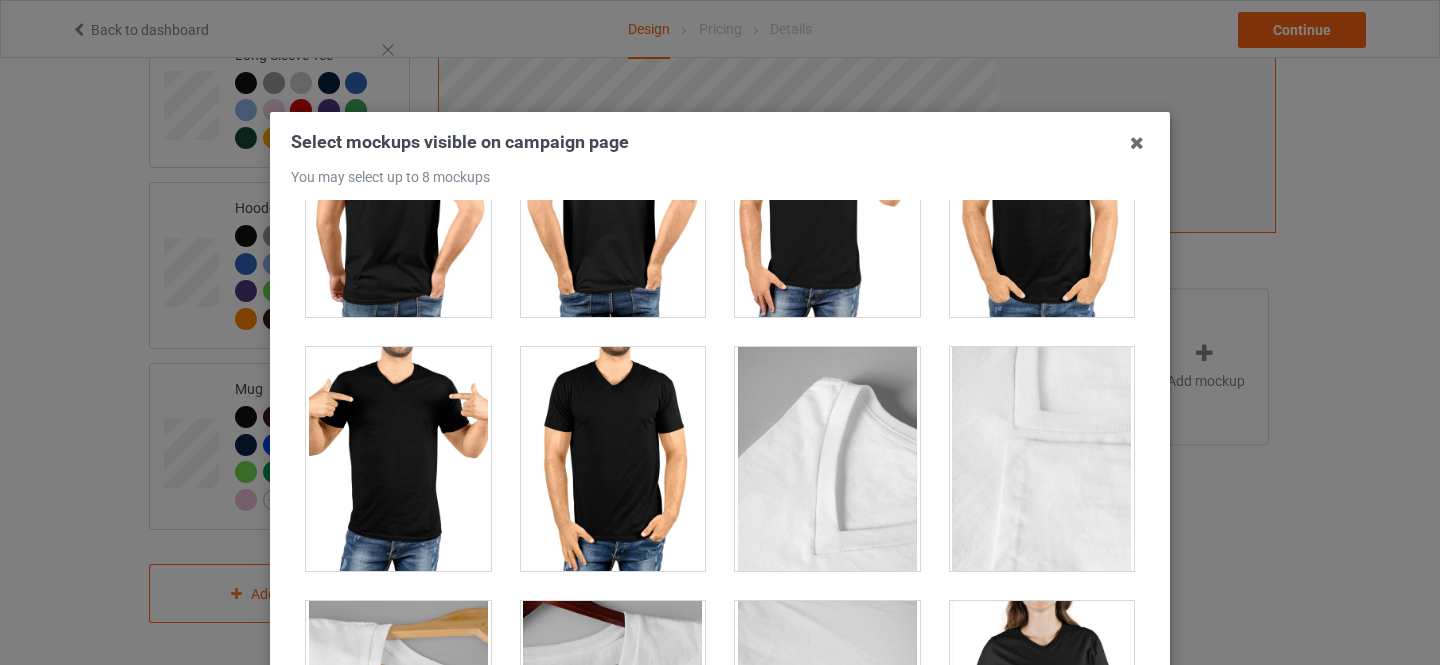 click at bounding box center (398, 459) 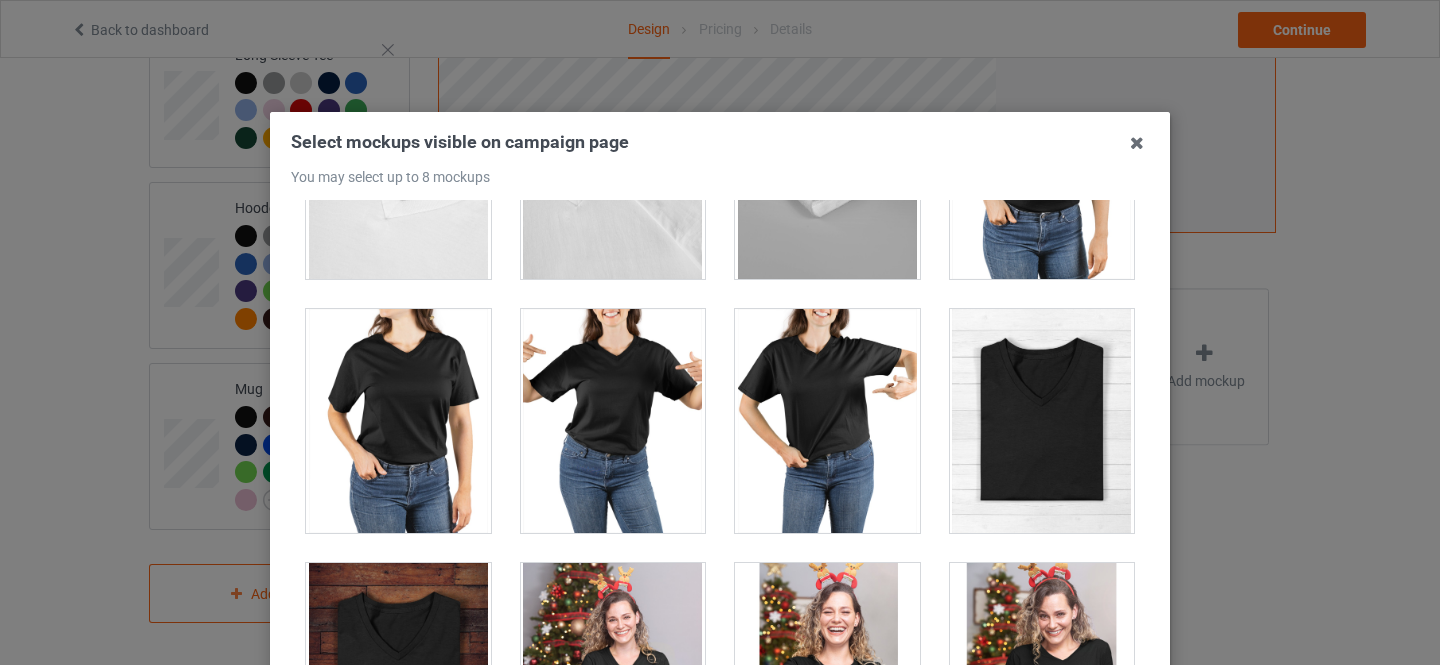 scroll, scrollTop: 2500, scrollLeft: 0, axis: vertical 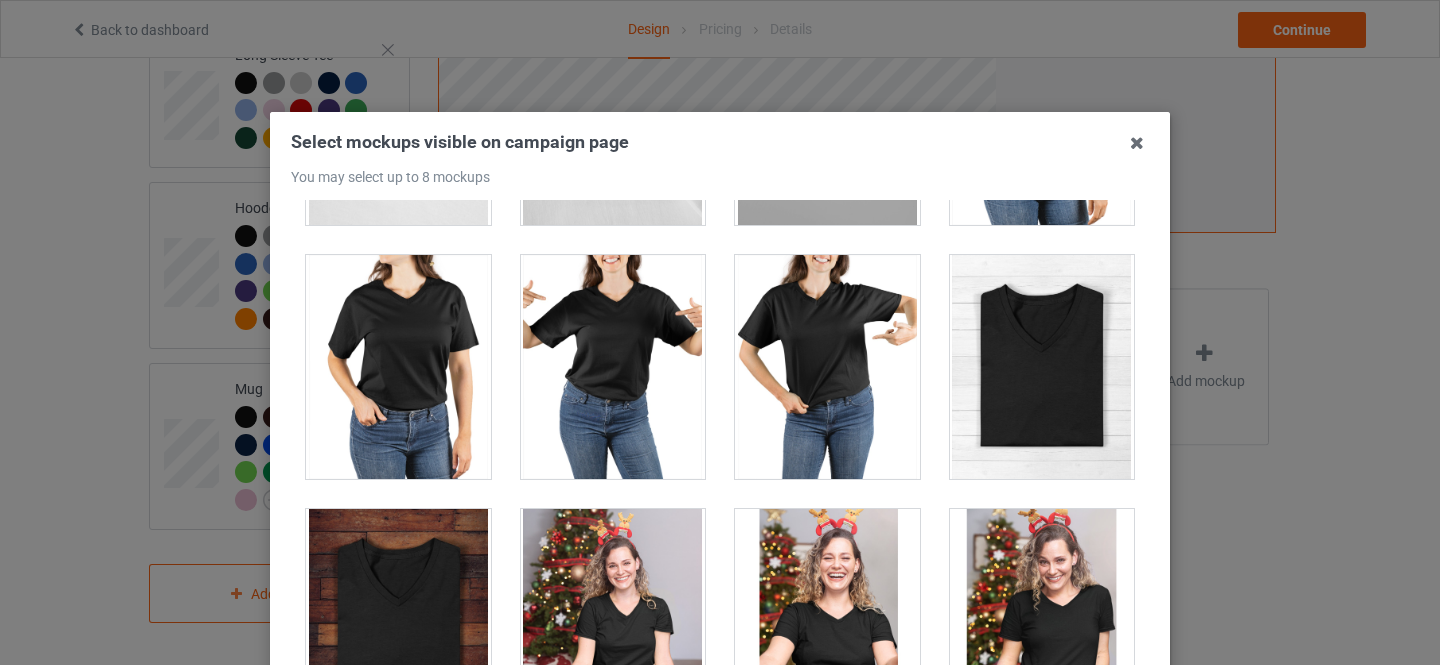 click at bounding box center [398, 367] 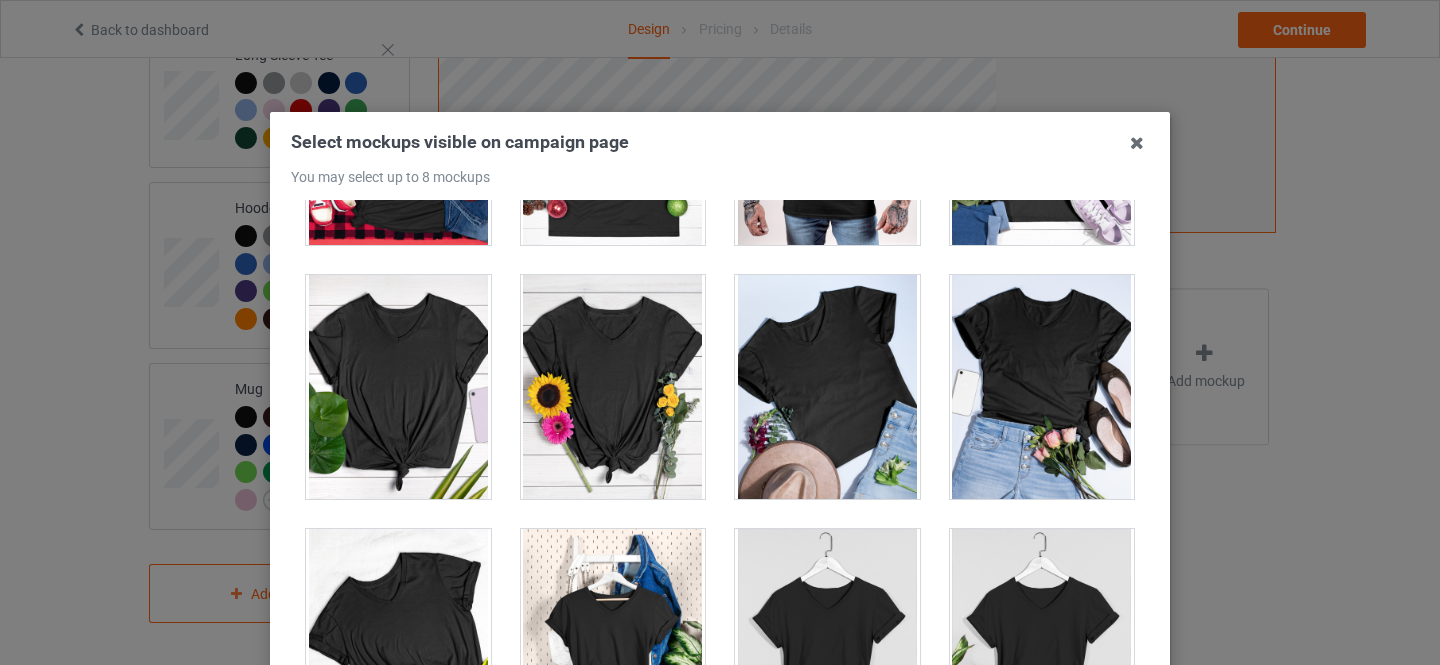 scroll, scrollTop: 3786, scrollLeft: 0, axis: vertical 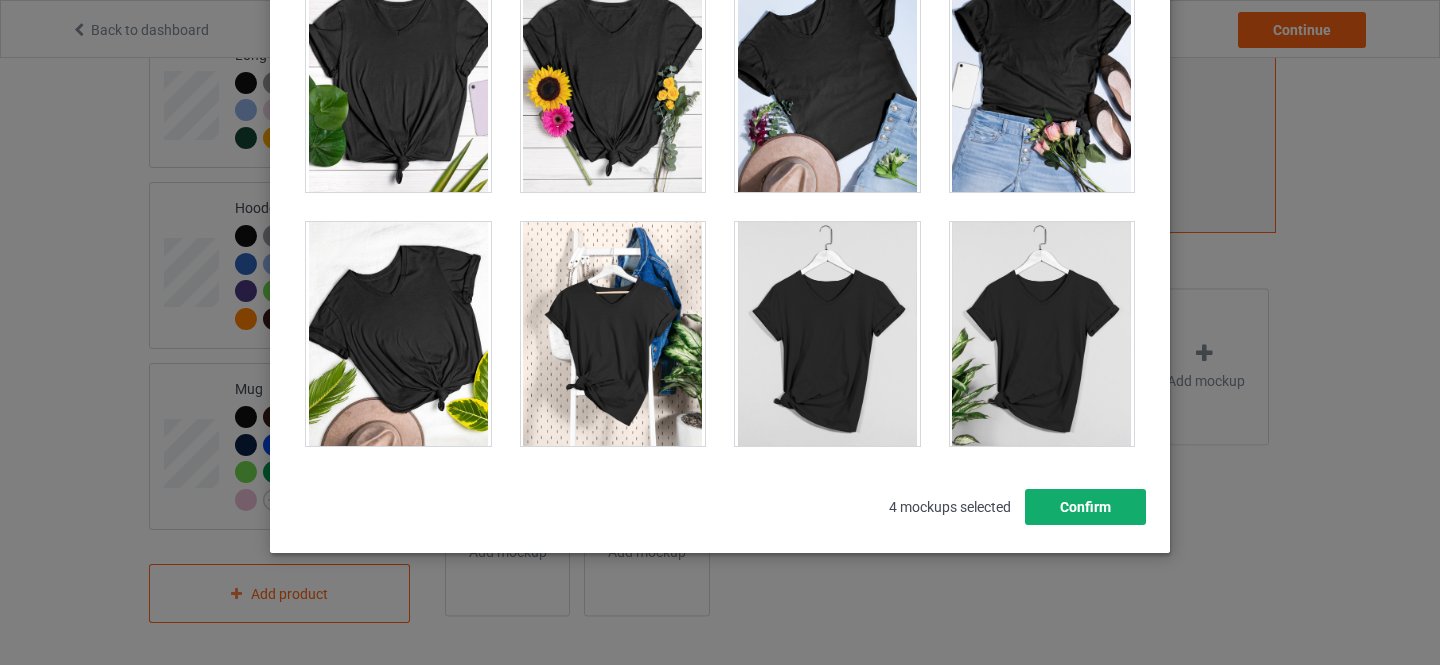 click on "Confirm" at bounding box center (1085, 507) 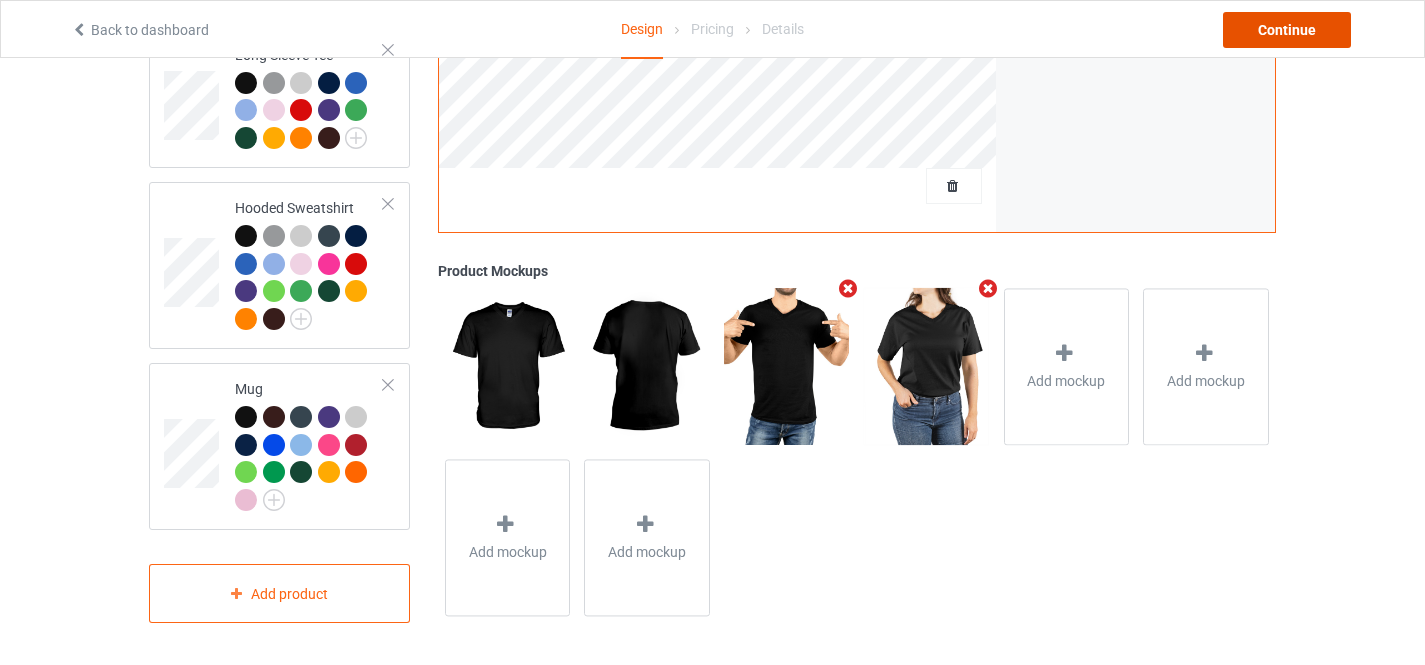 click on "Continue" at bounding box center [1287, 30] 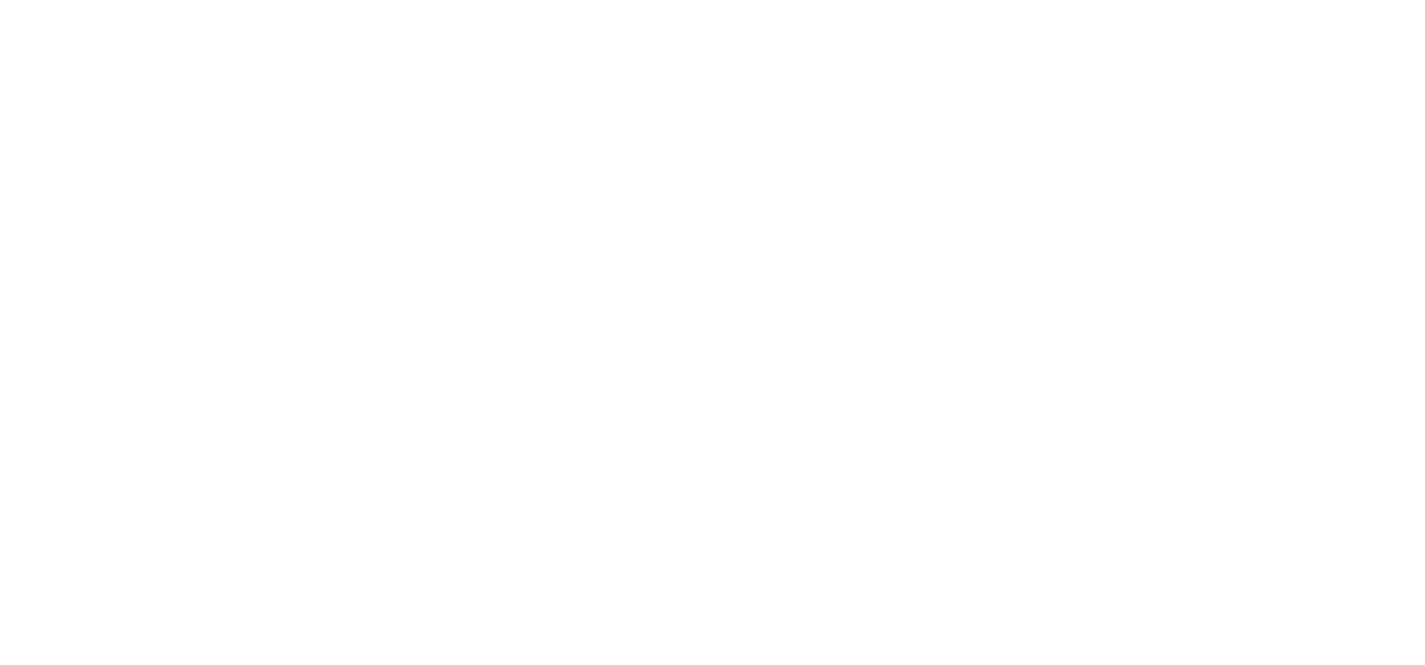 scroll, scrollTop: 0, scrollLeft: 0, axis: both 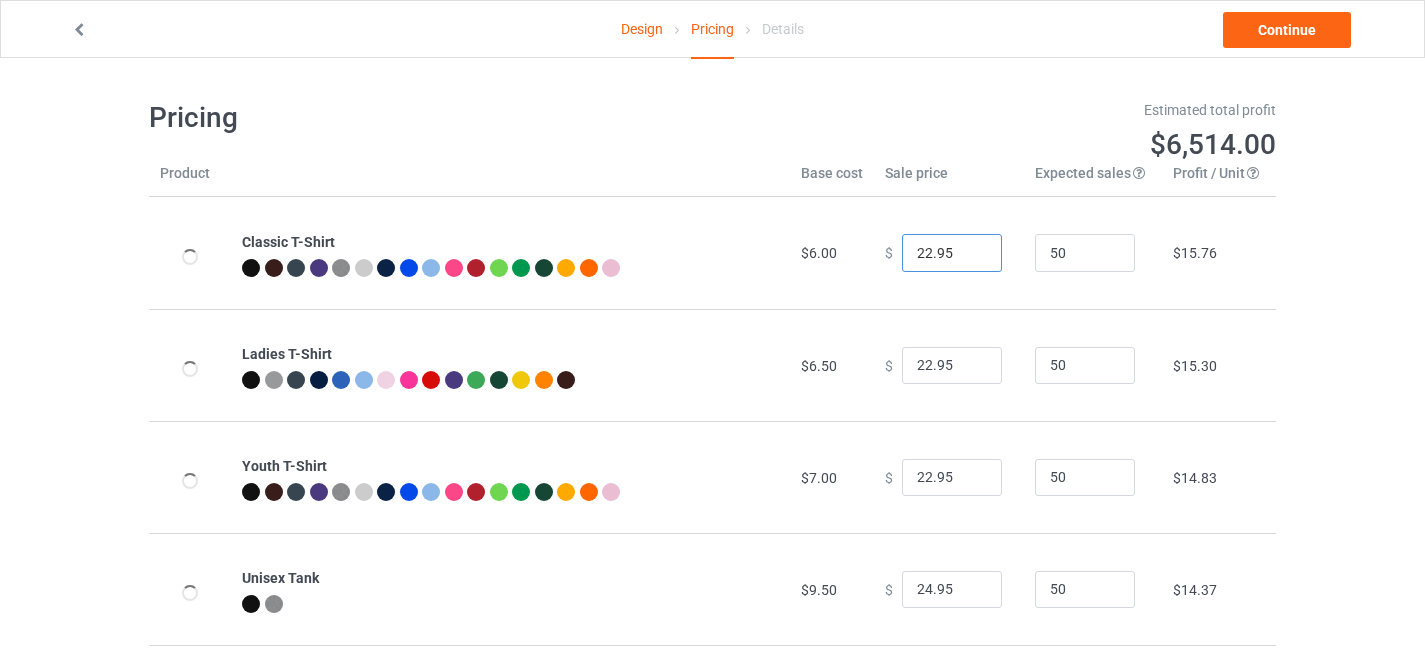 click on "22.95" at bounding box center (952, 253) 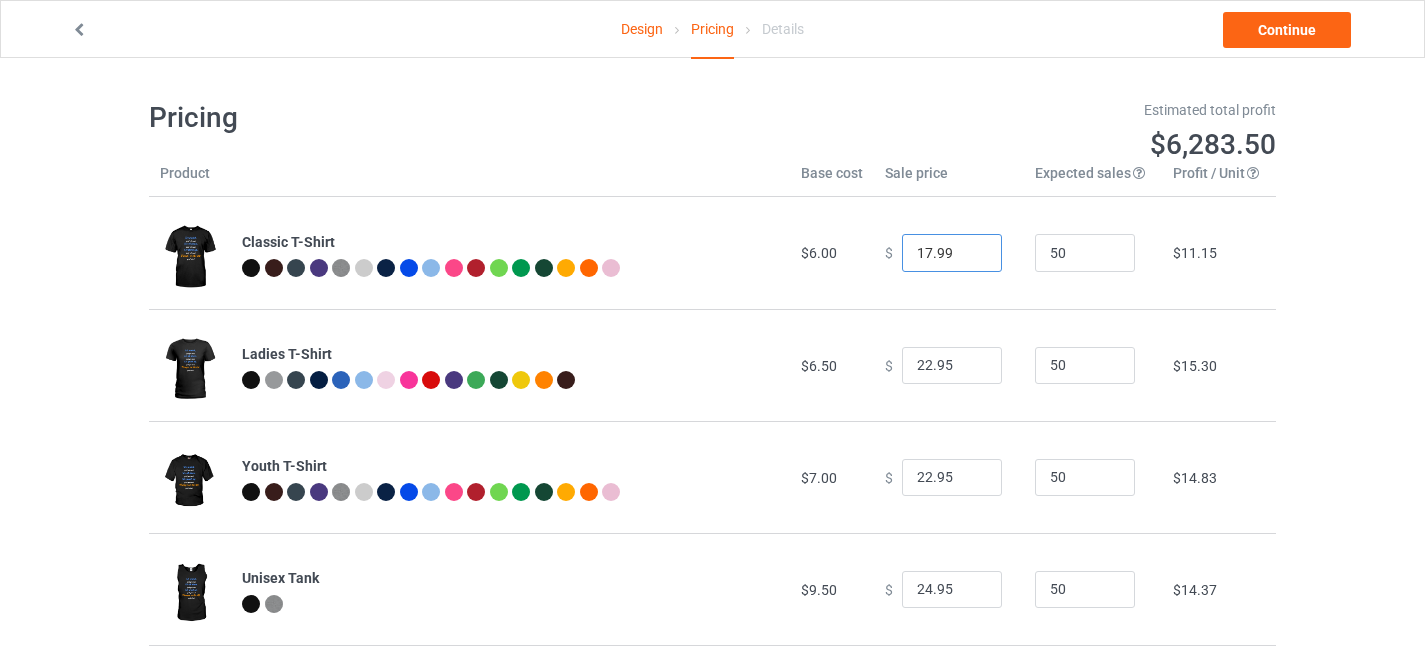 type on "17.99" 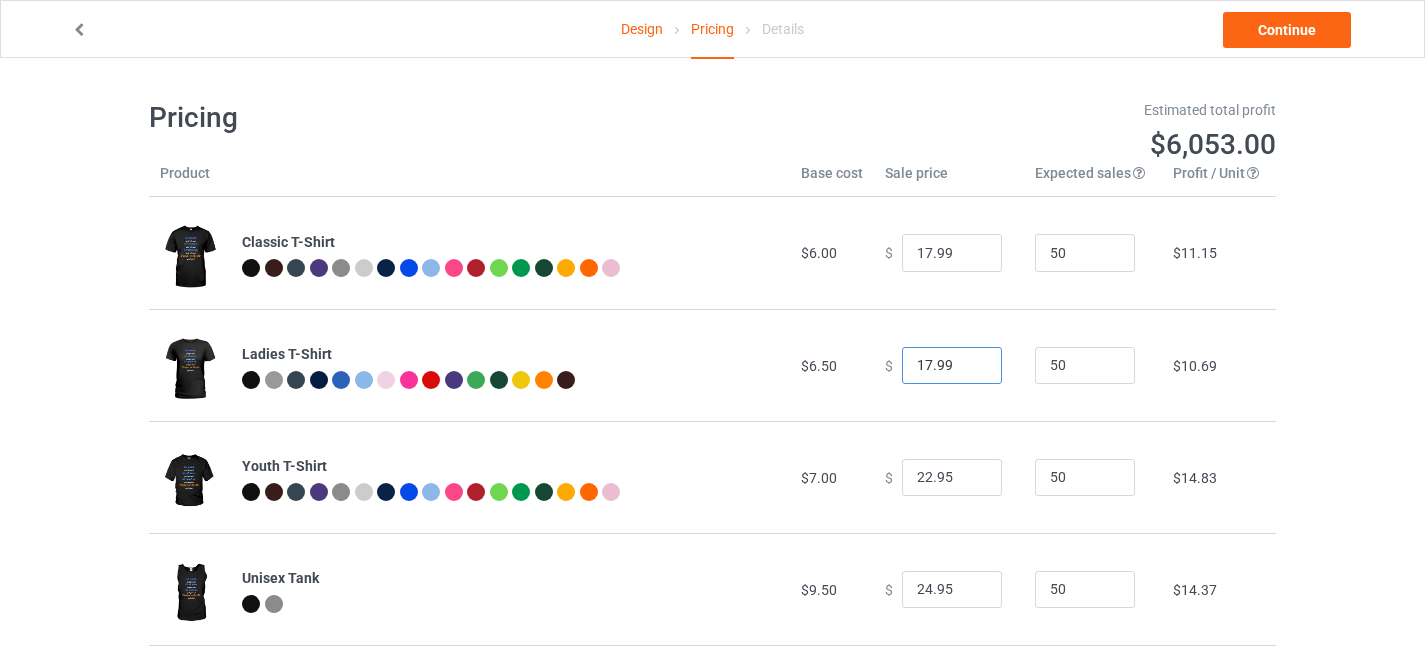 type on "17.99" 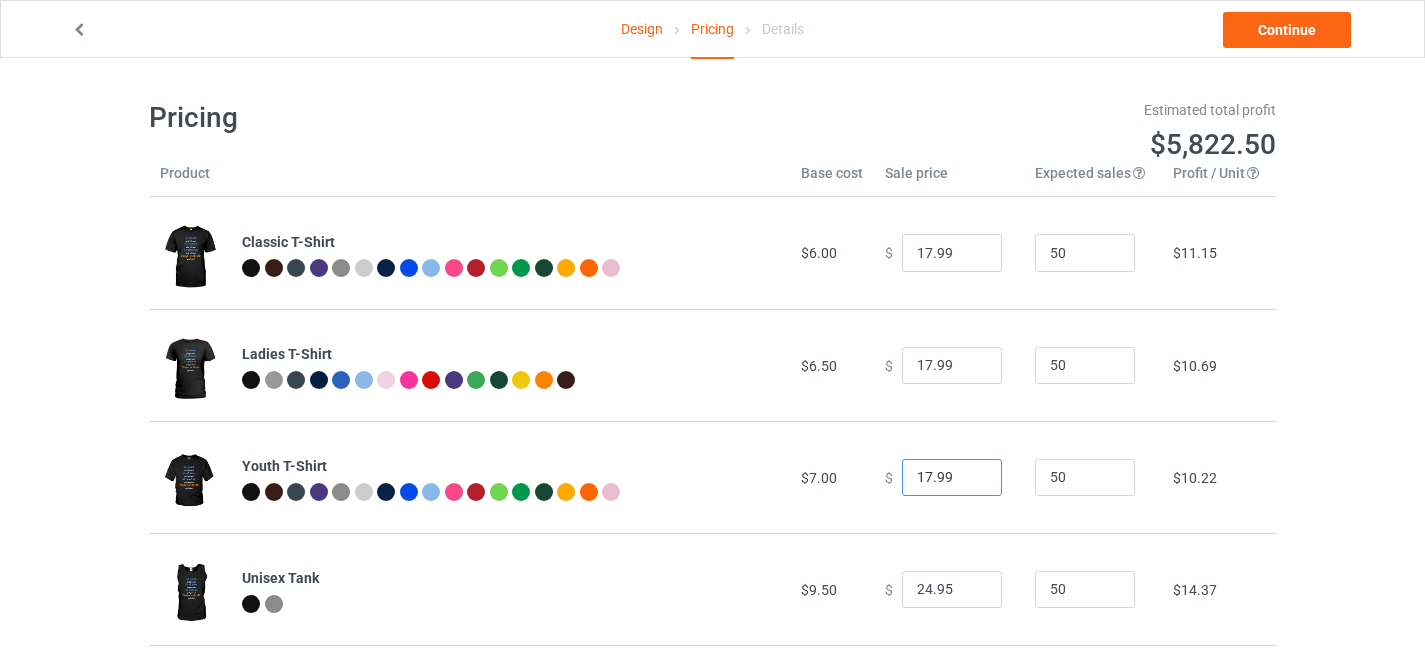 type on "17.99" 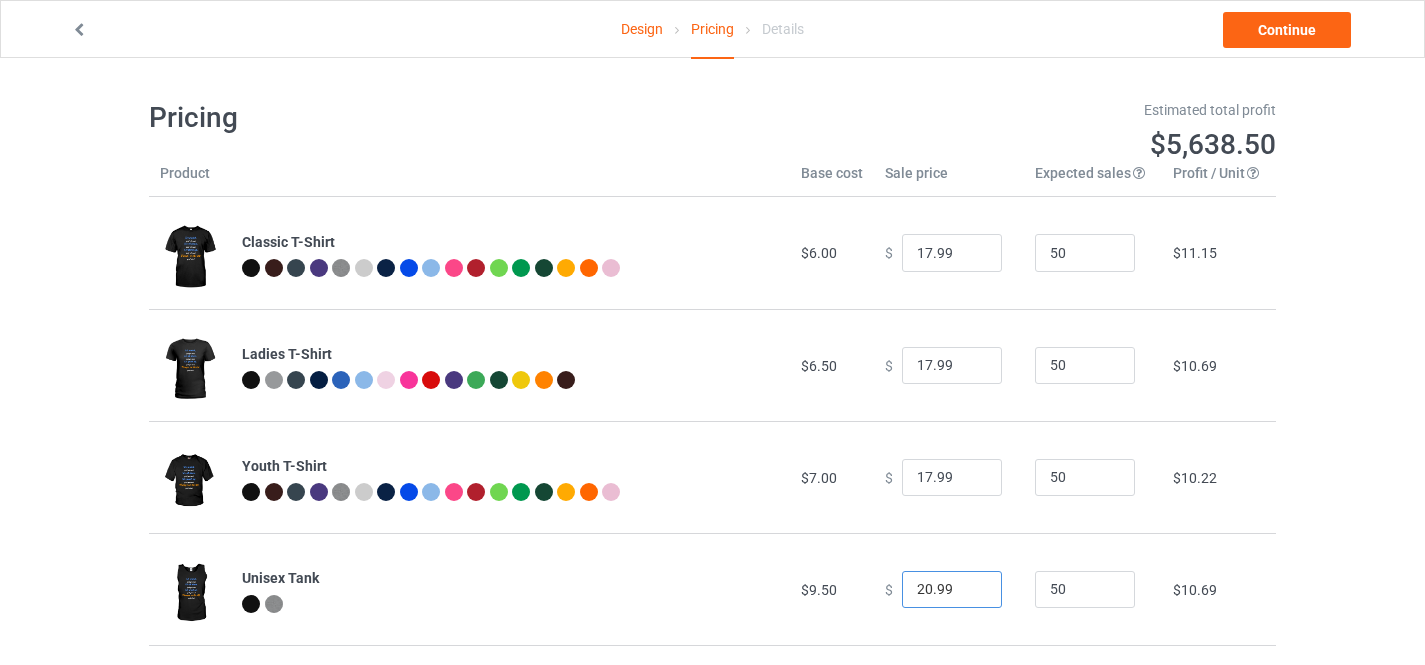 type on "20.99" 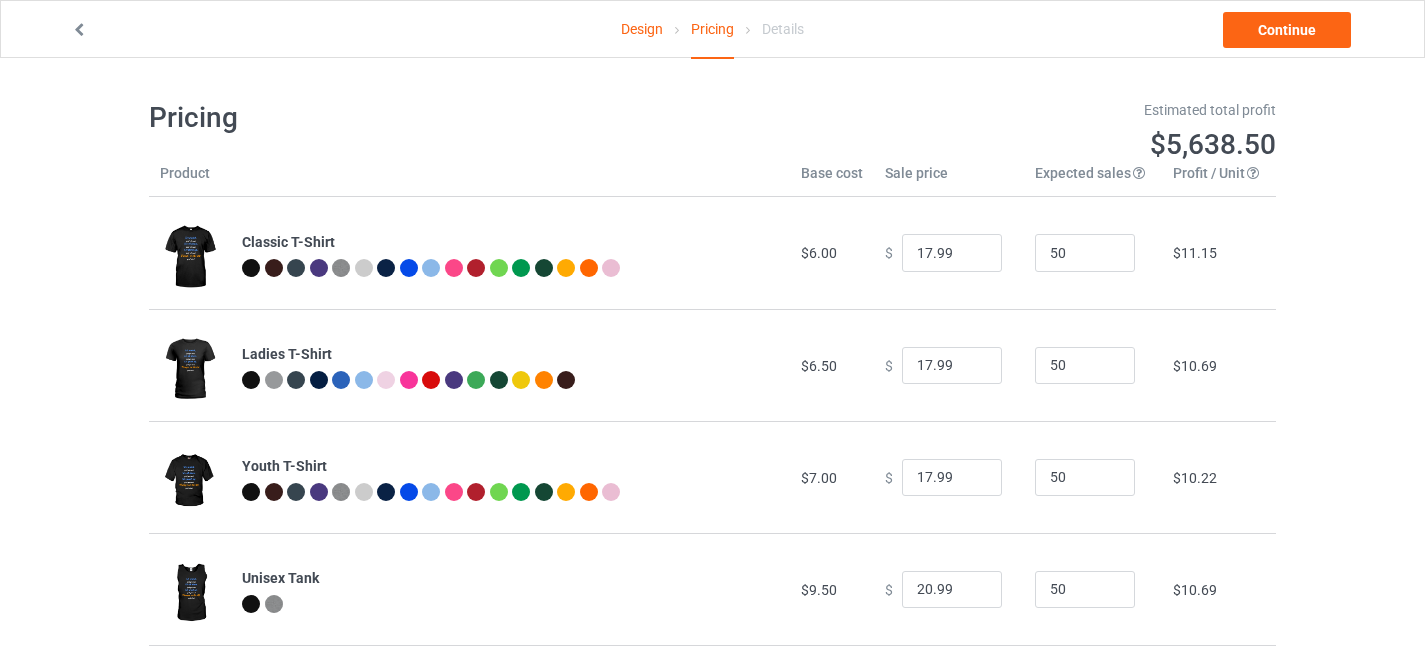 scroll, scrollTop: 370, scrollLeft: 0, axis: vertical 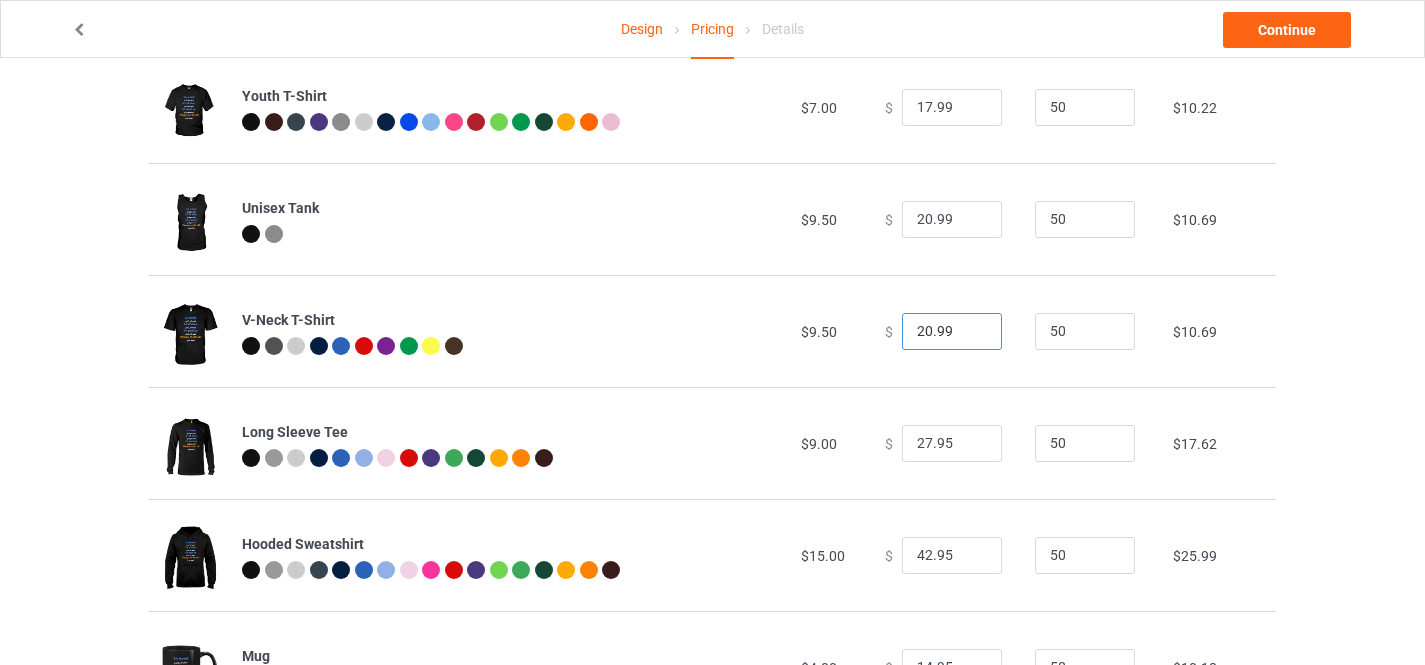 type on "20.99" 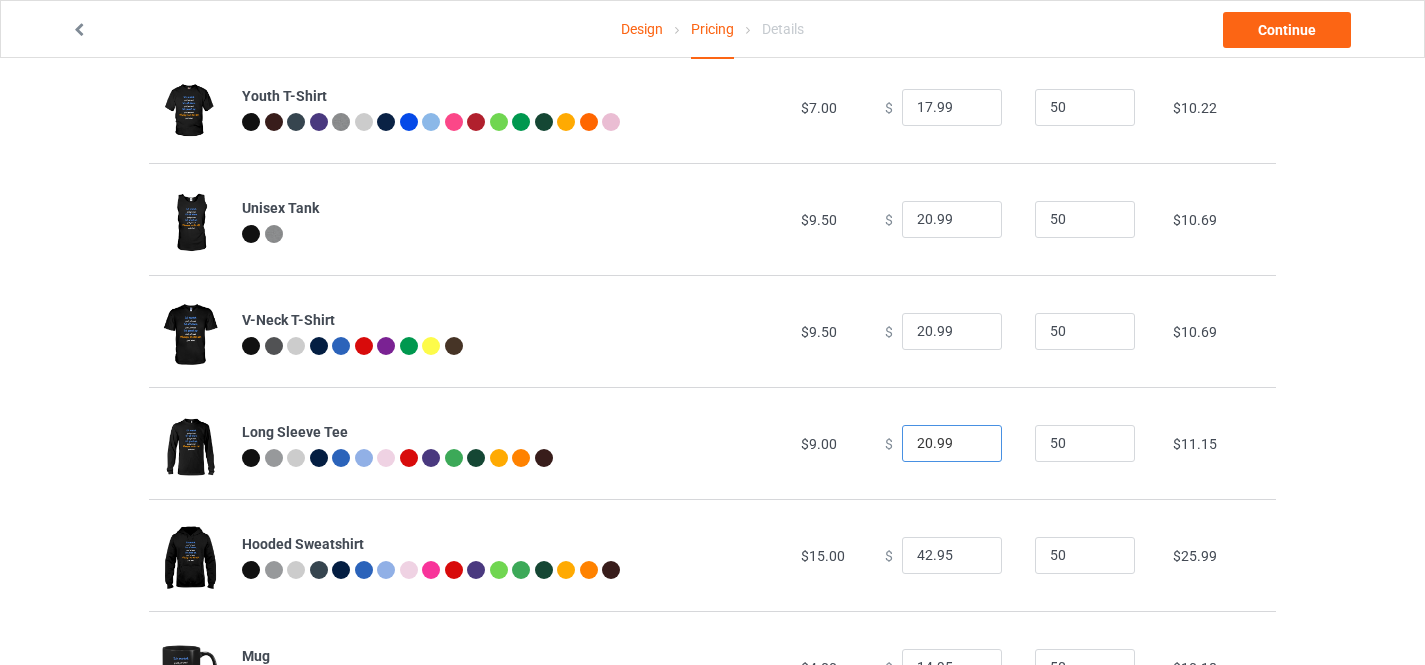 type on "20.99" 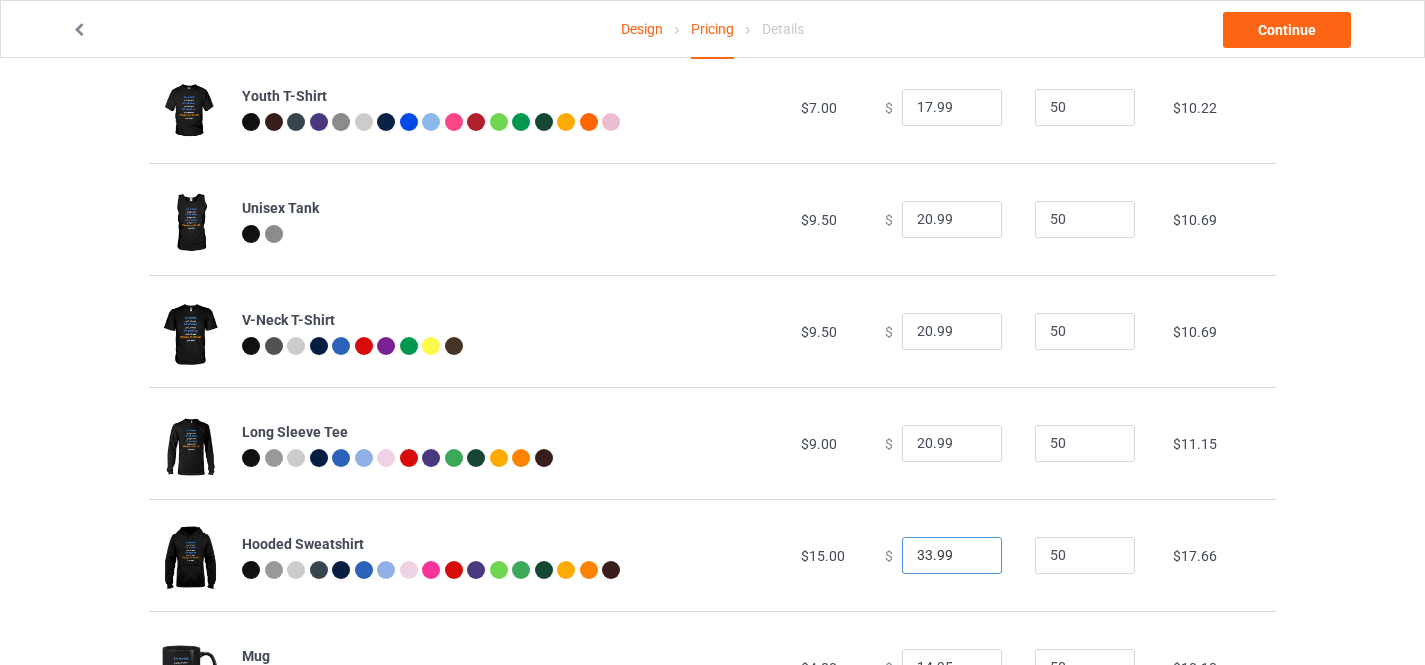 scroll, scrollTop: 471, scrollLeft: 0, axis: vertical 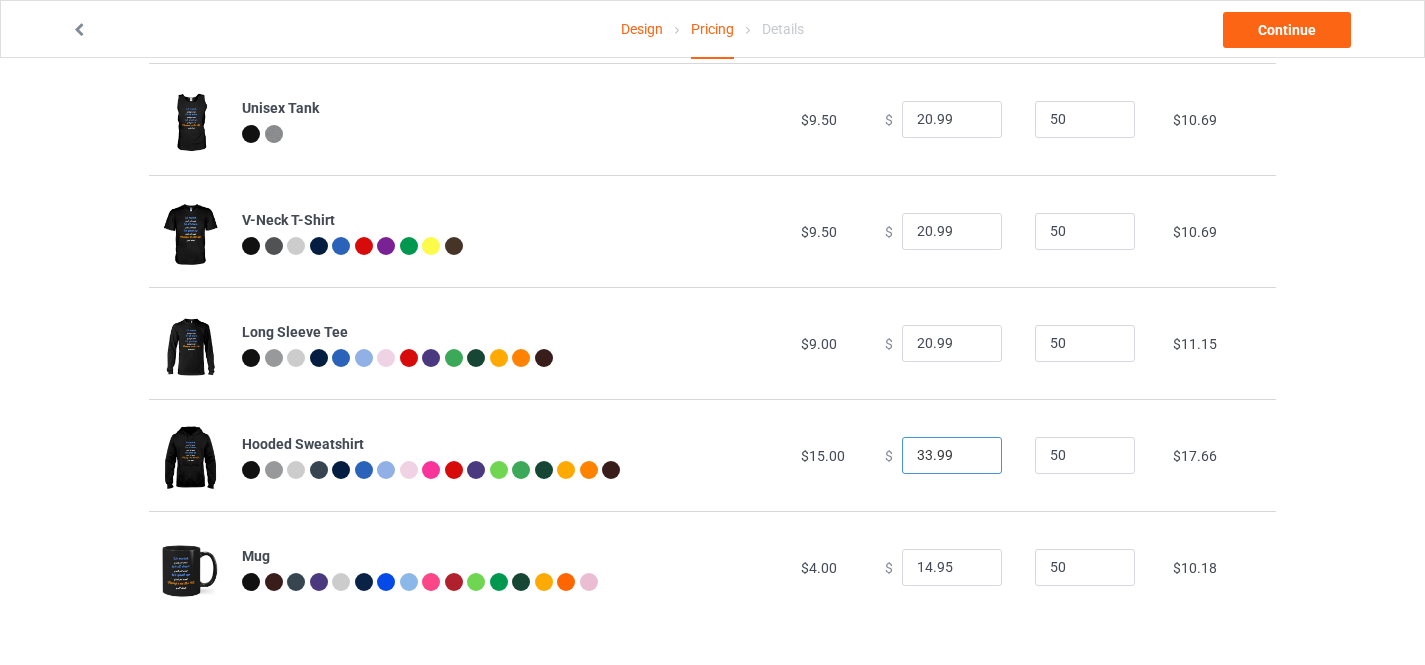 type on "33.99" 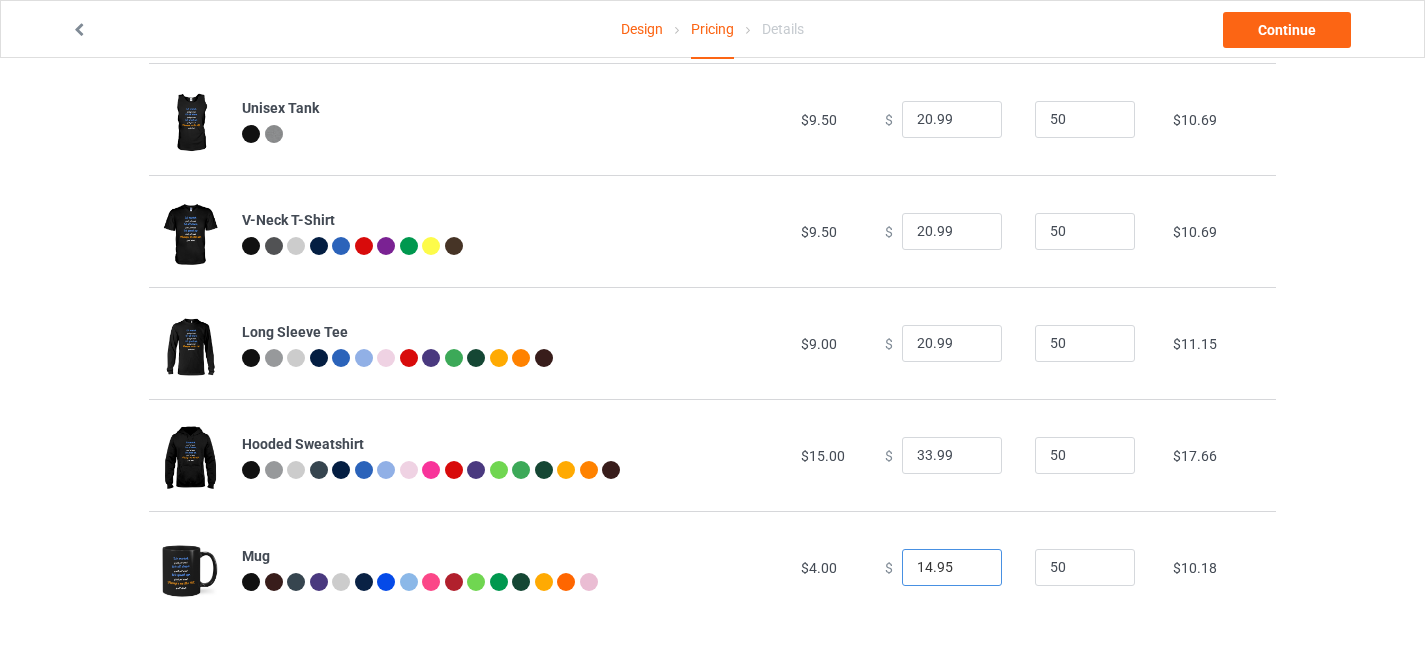 click on "14.95" at bounding box center [952, 568] 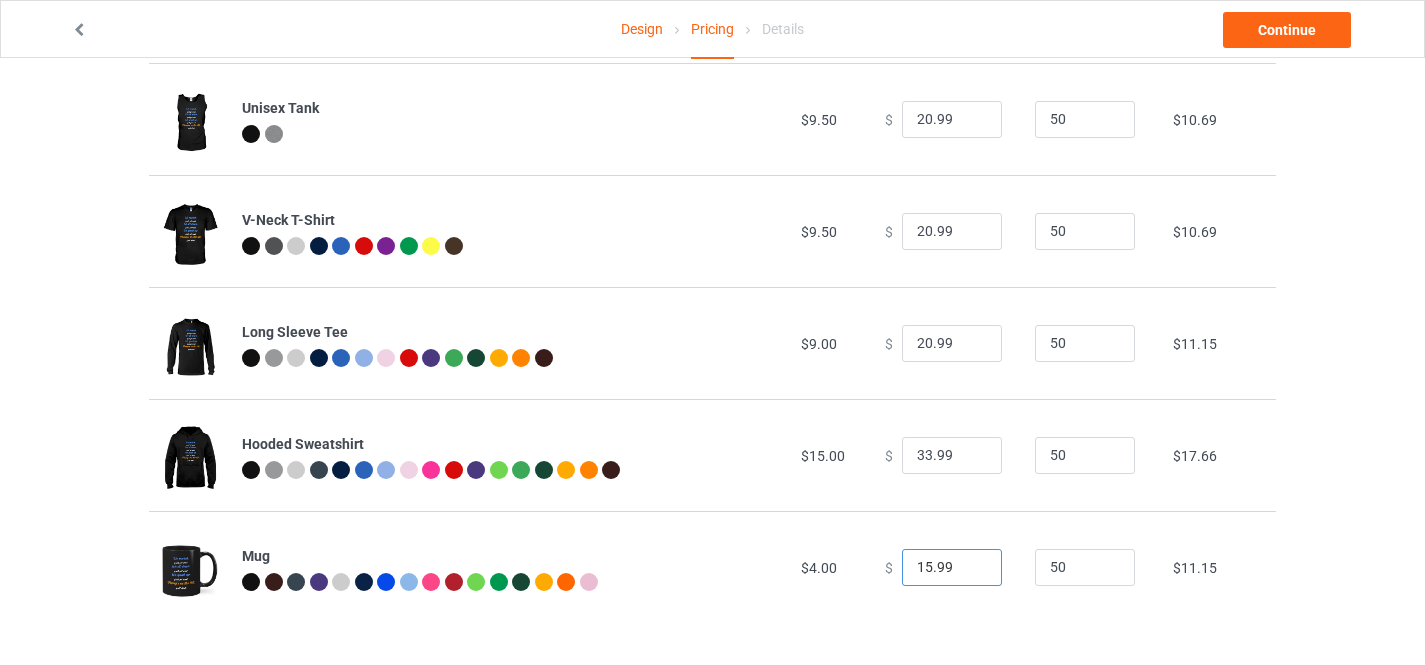 click on "15.99" at bounding box center (952, 568) 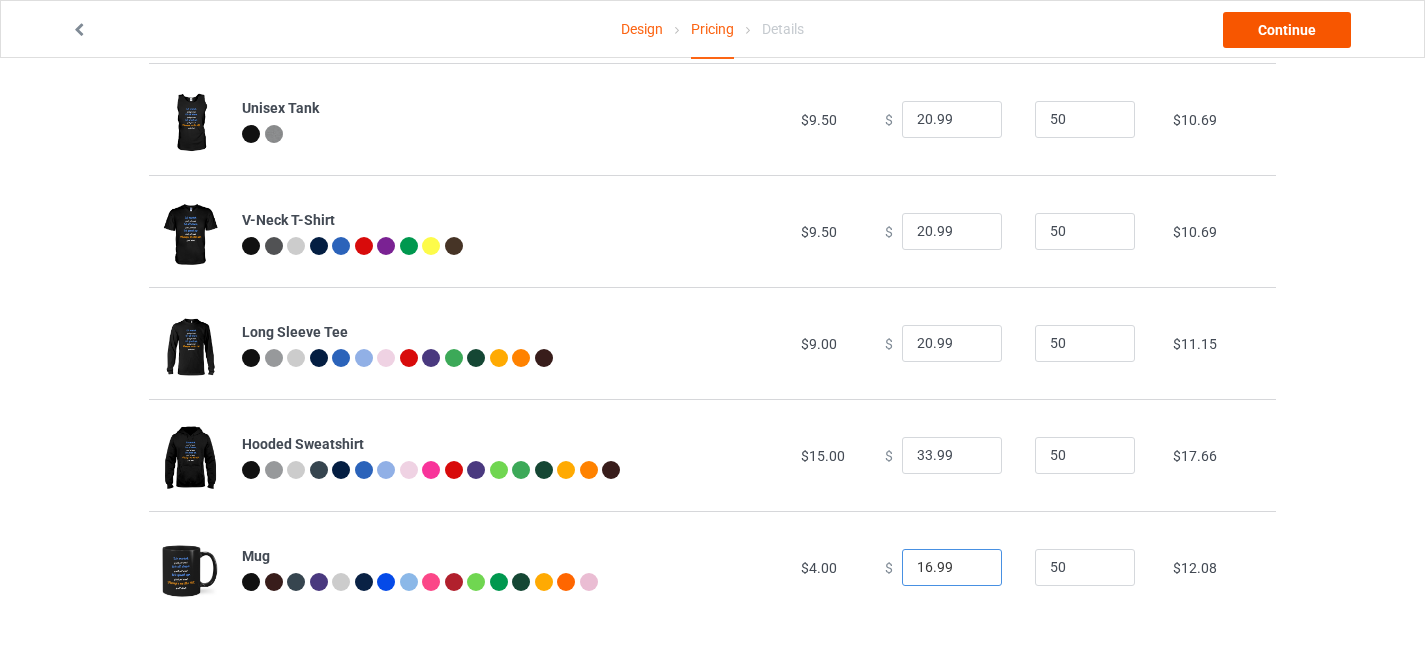type on "16.99" 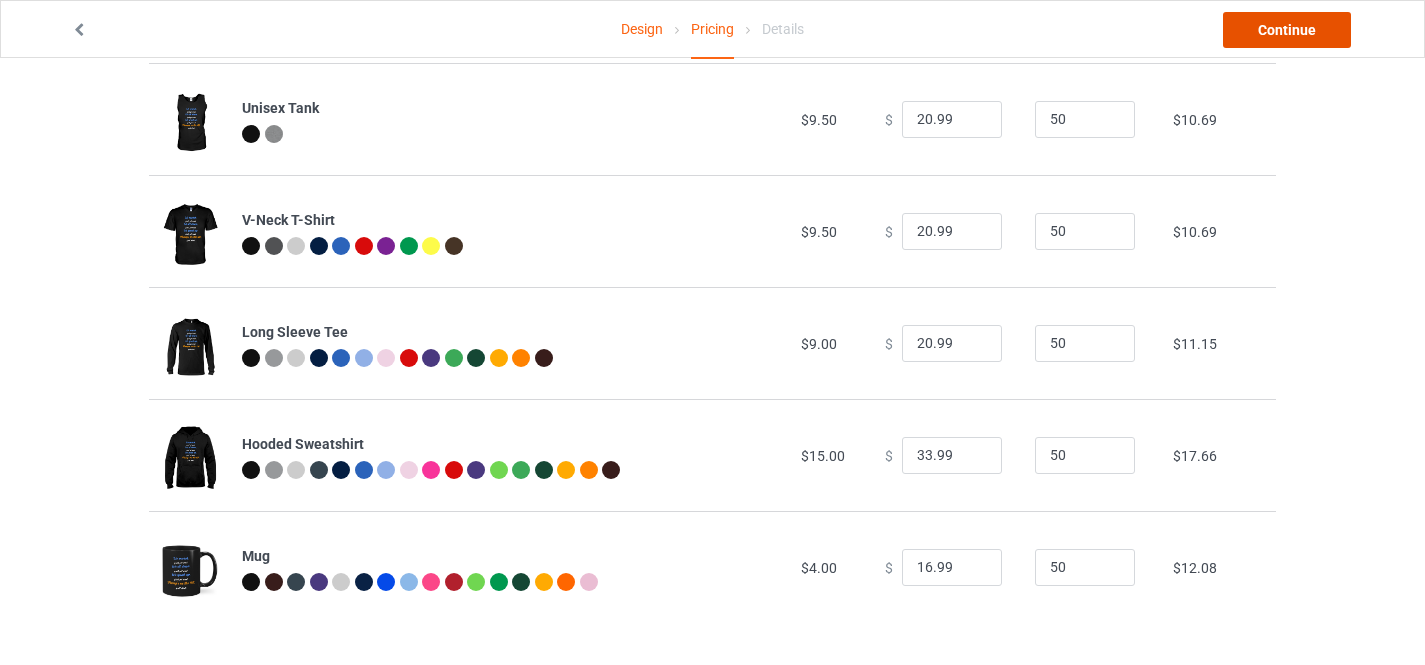 click on "Continue" at bounding box center [1287, 30] 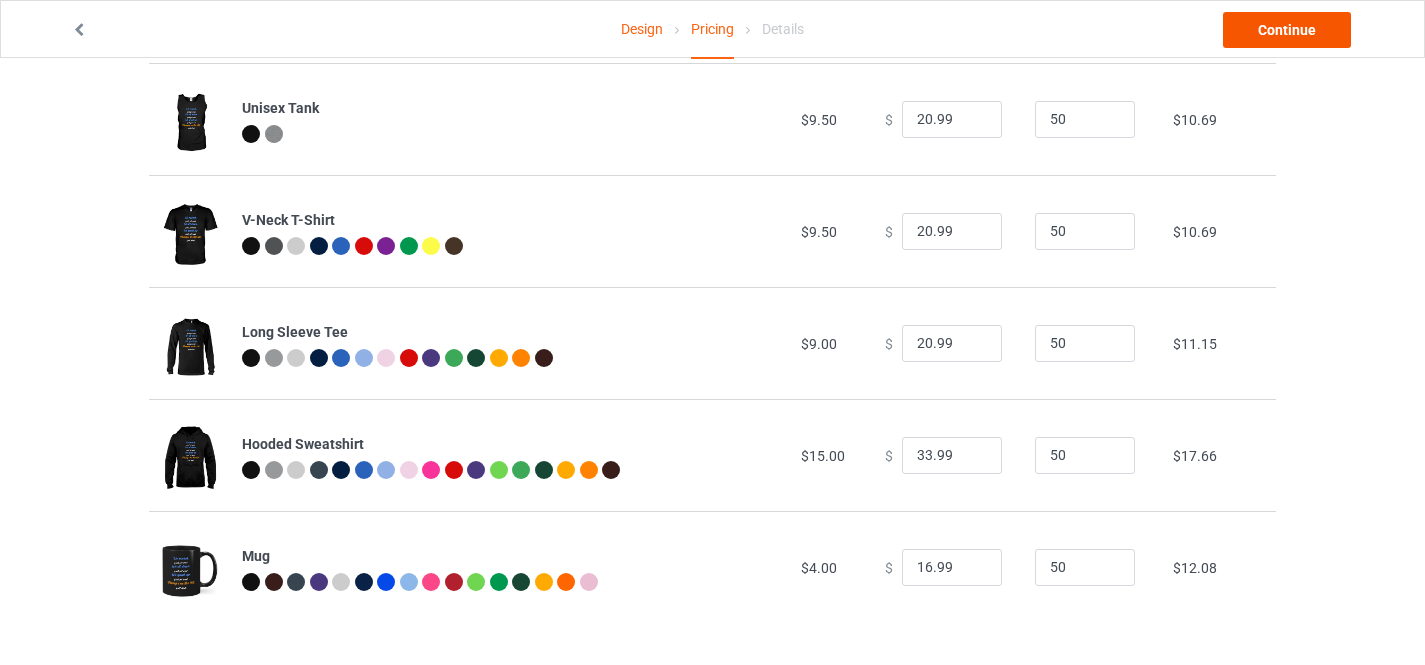 scroll, scrollTop: 0, scrollLeft: 0, axis: both 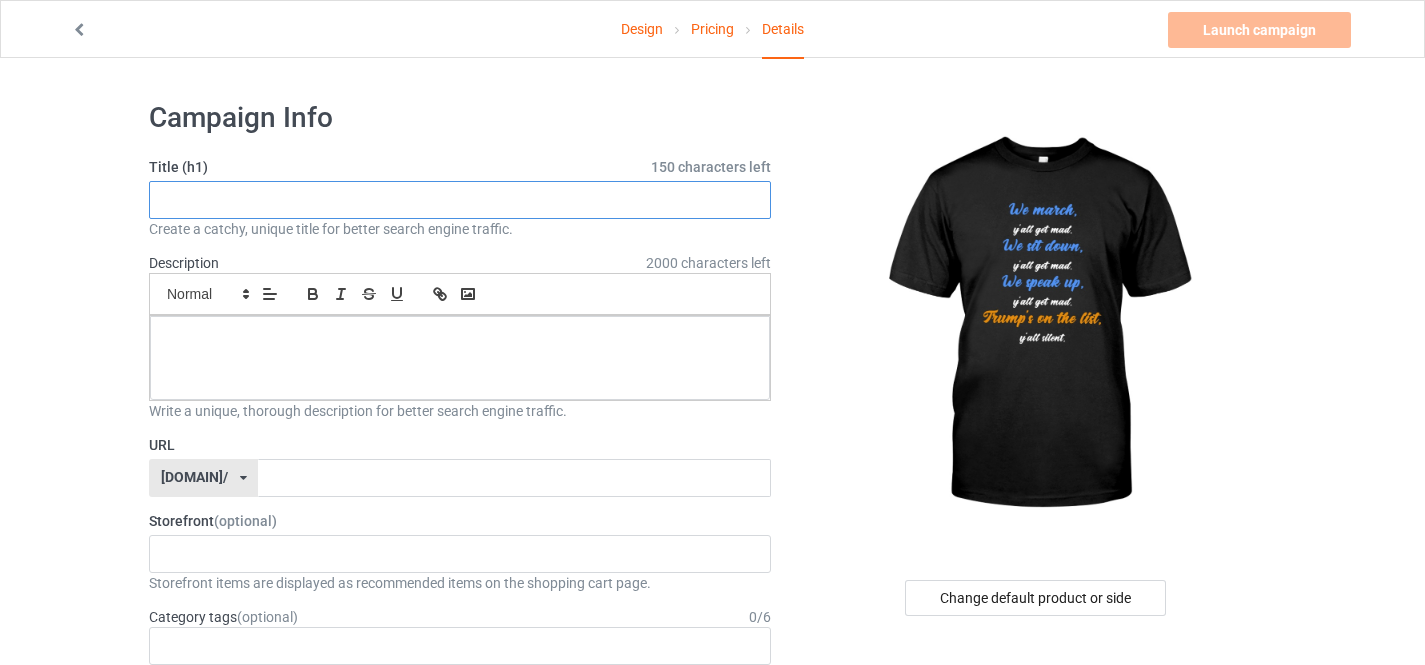 click at bounding box center [460, 200] 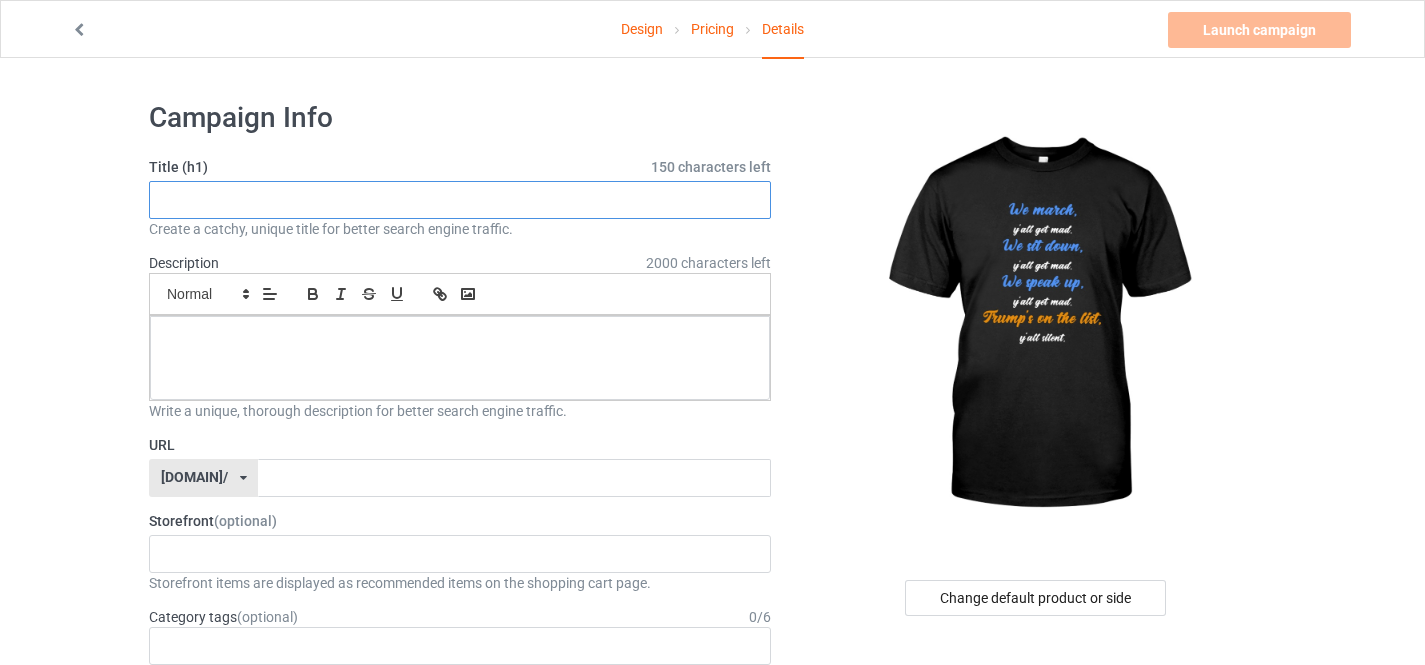paste on "We march, y'all get mad. We sit down, y'all get mad. We speak up, y'all get mad. Trump's on the list, y'all silent." 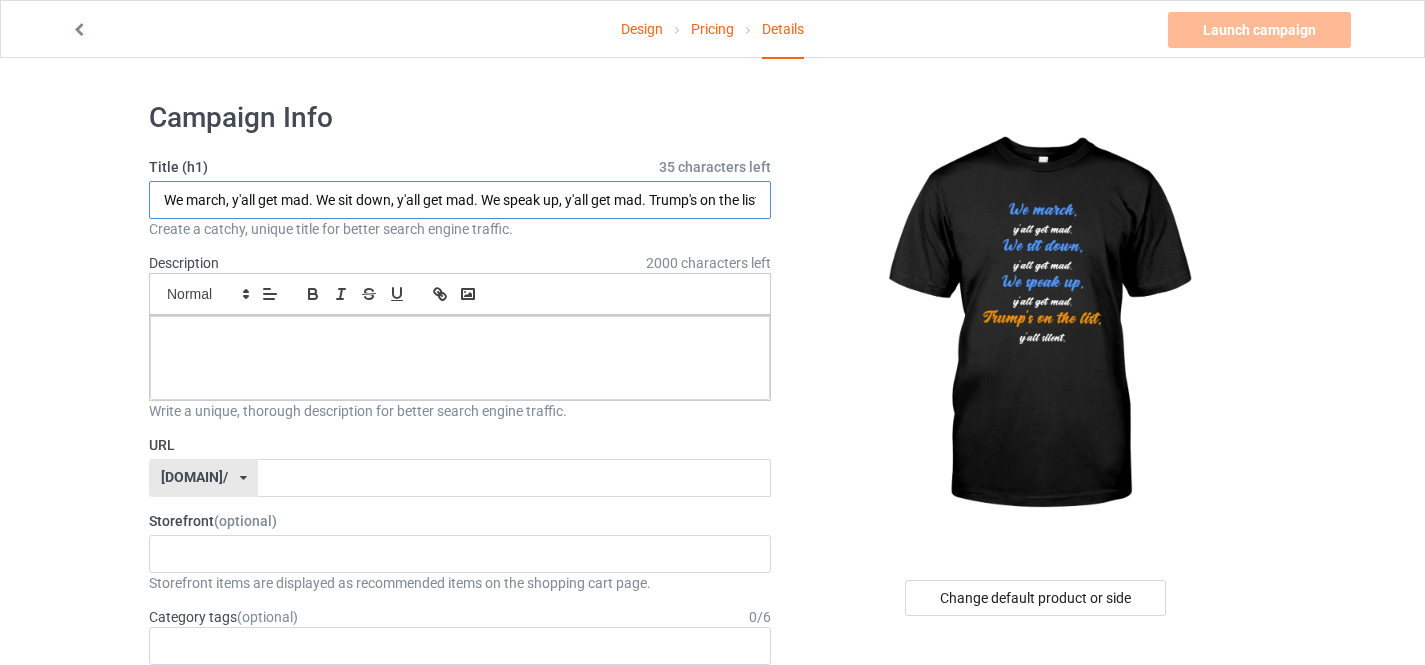 scroll, scrollTop: 0, scrollLeft: 83, axis: horizontal 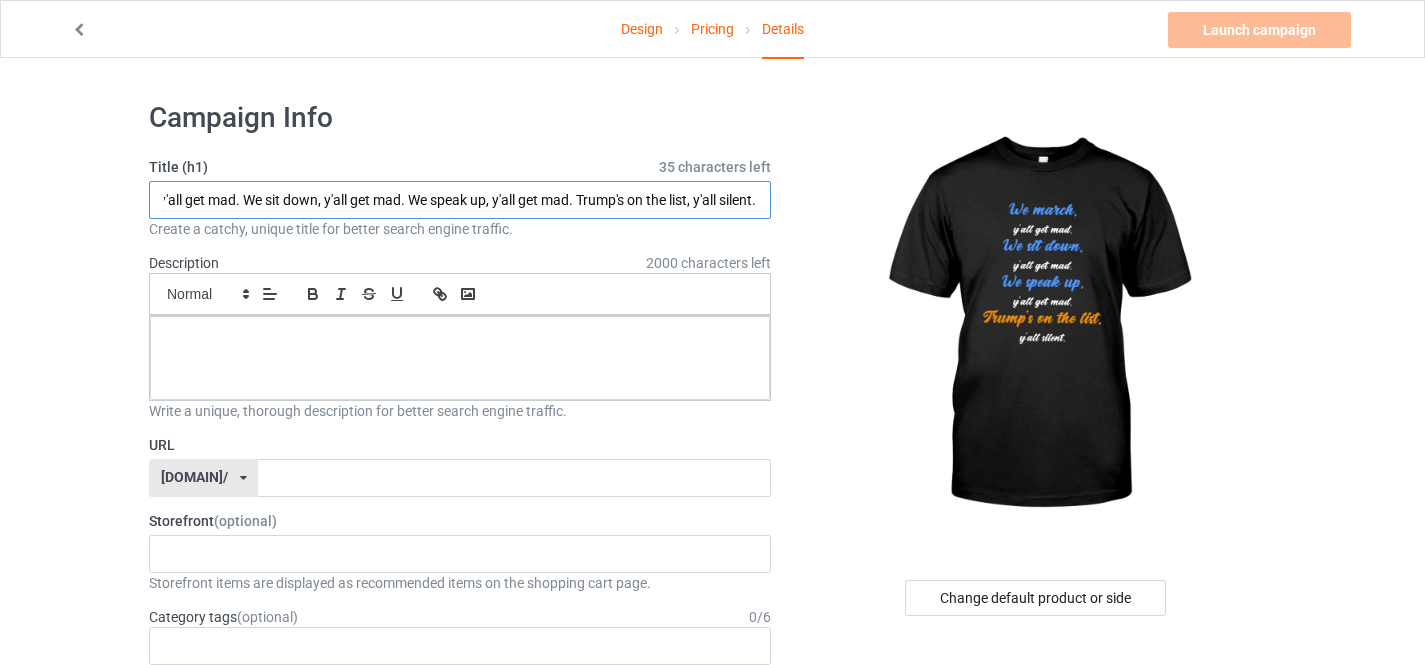 type on "We march, y'all get mad. We sit down, y'all get mad. We speak up, y'all get mad. Trump's on the list, y'all silent." 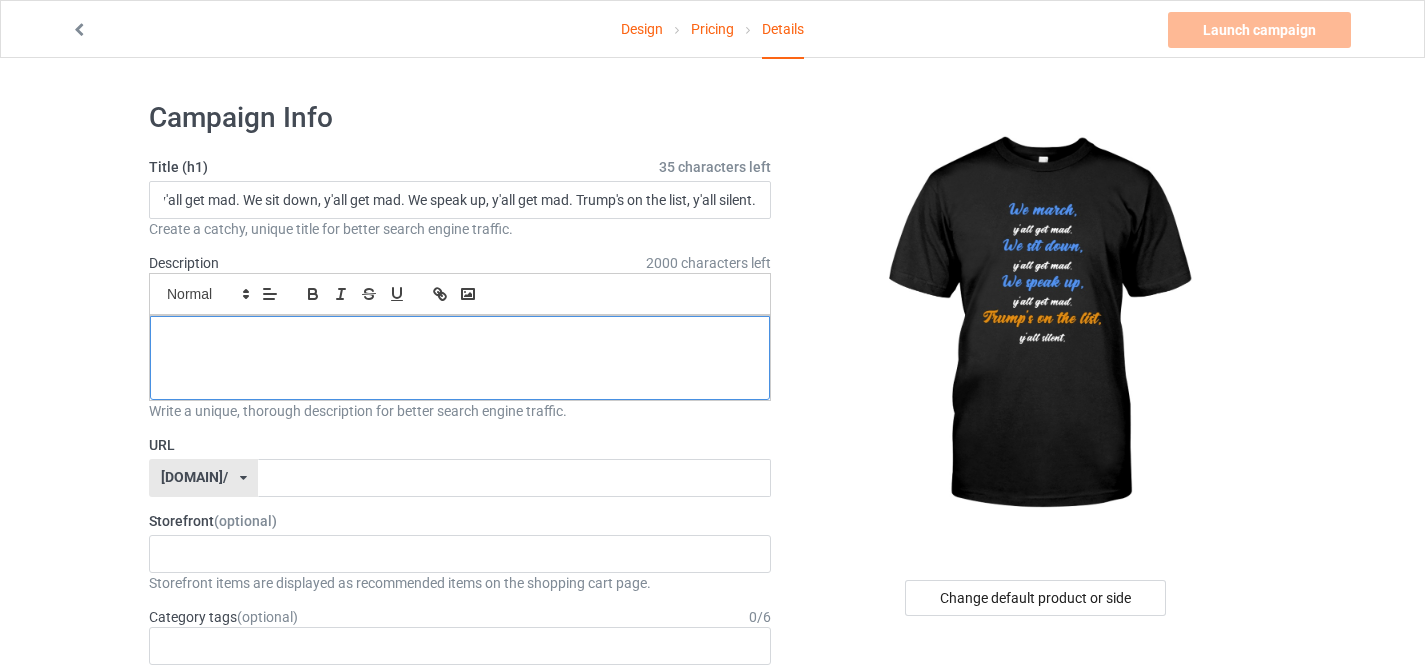 click at bounding box center [460, 358] 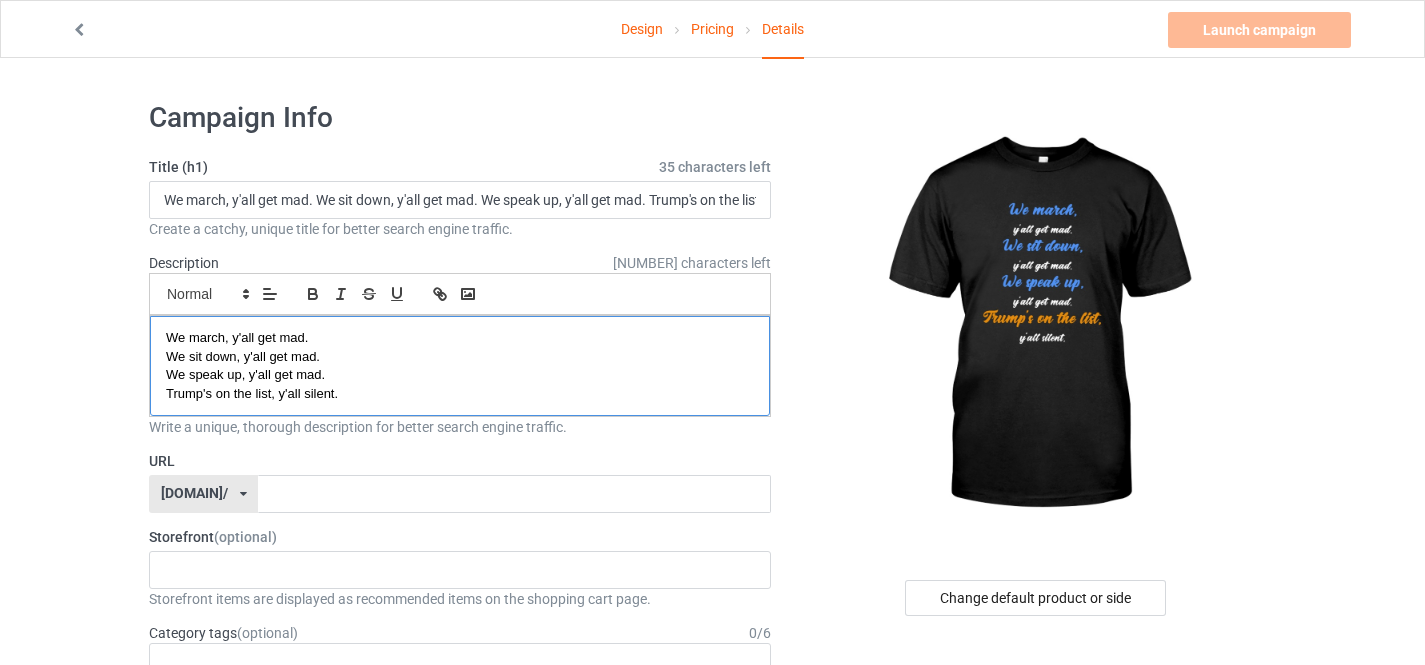 scroll, scrollTop: 0, scrollLeft: 0, axis: both 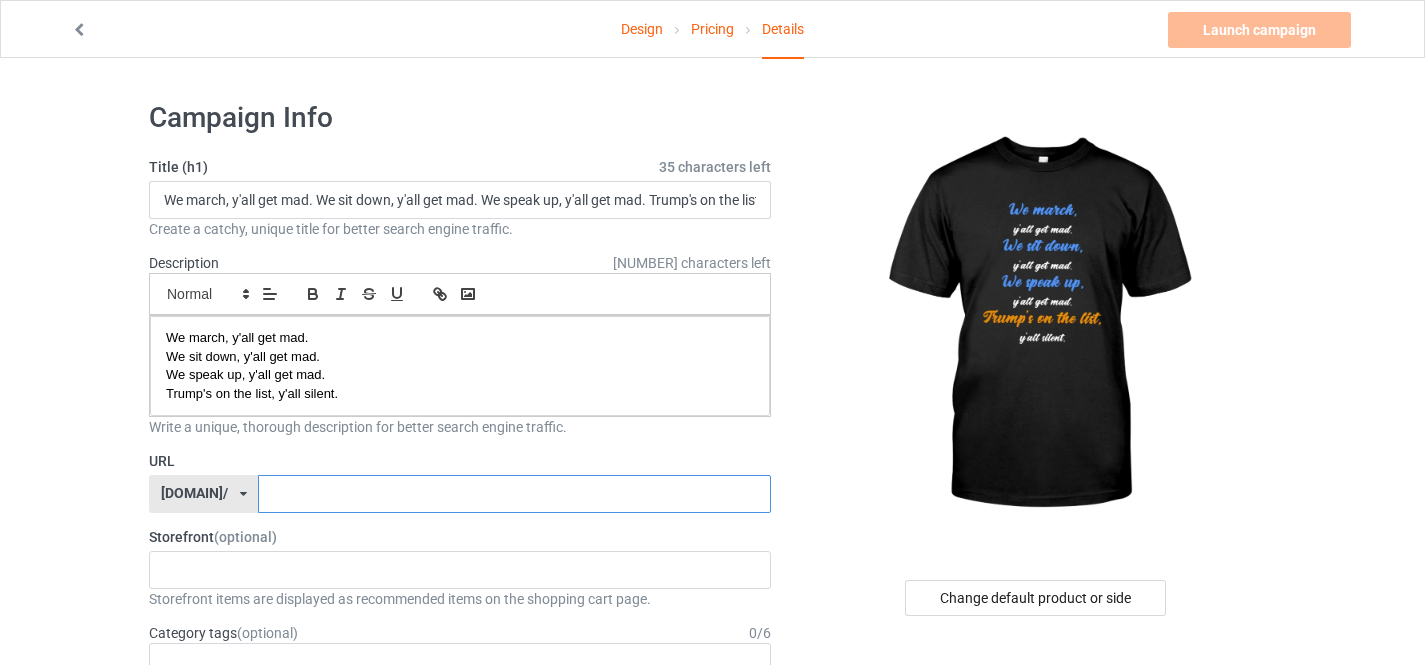 click at bounding box center (514, 494) 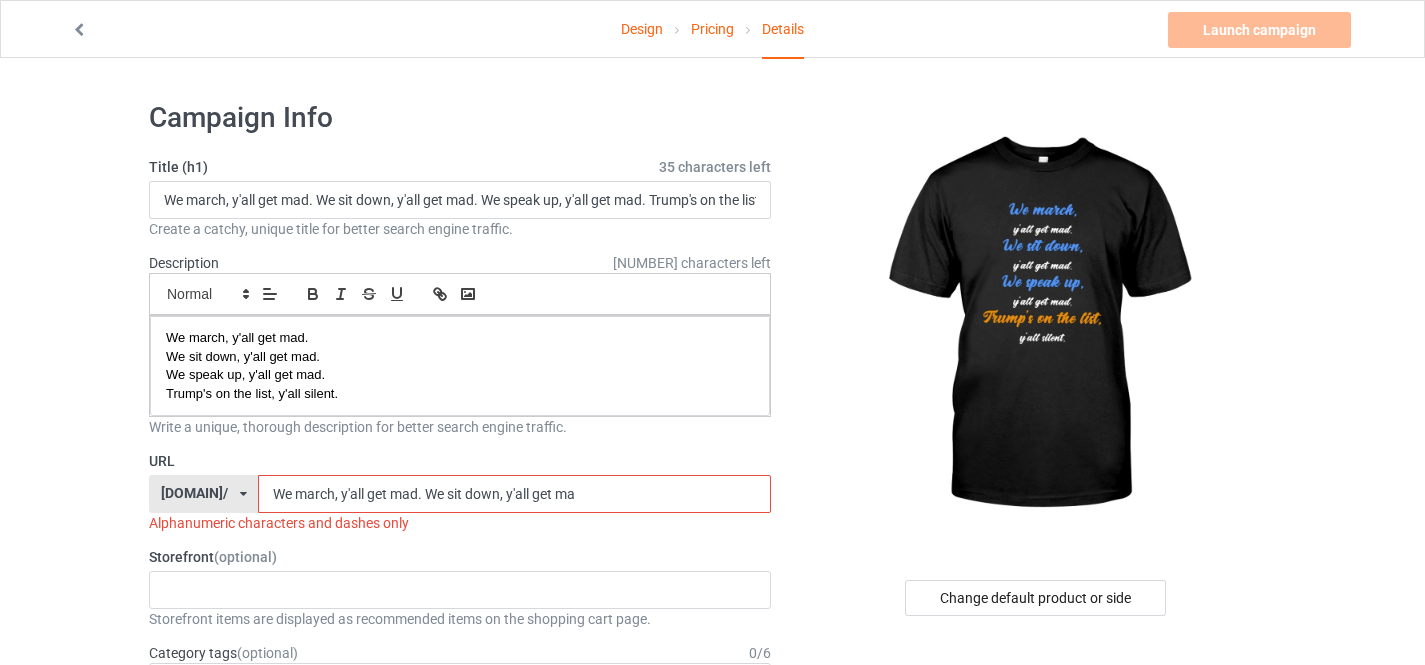click at bounding box center [243, 494] 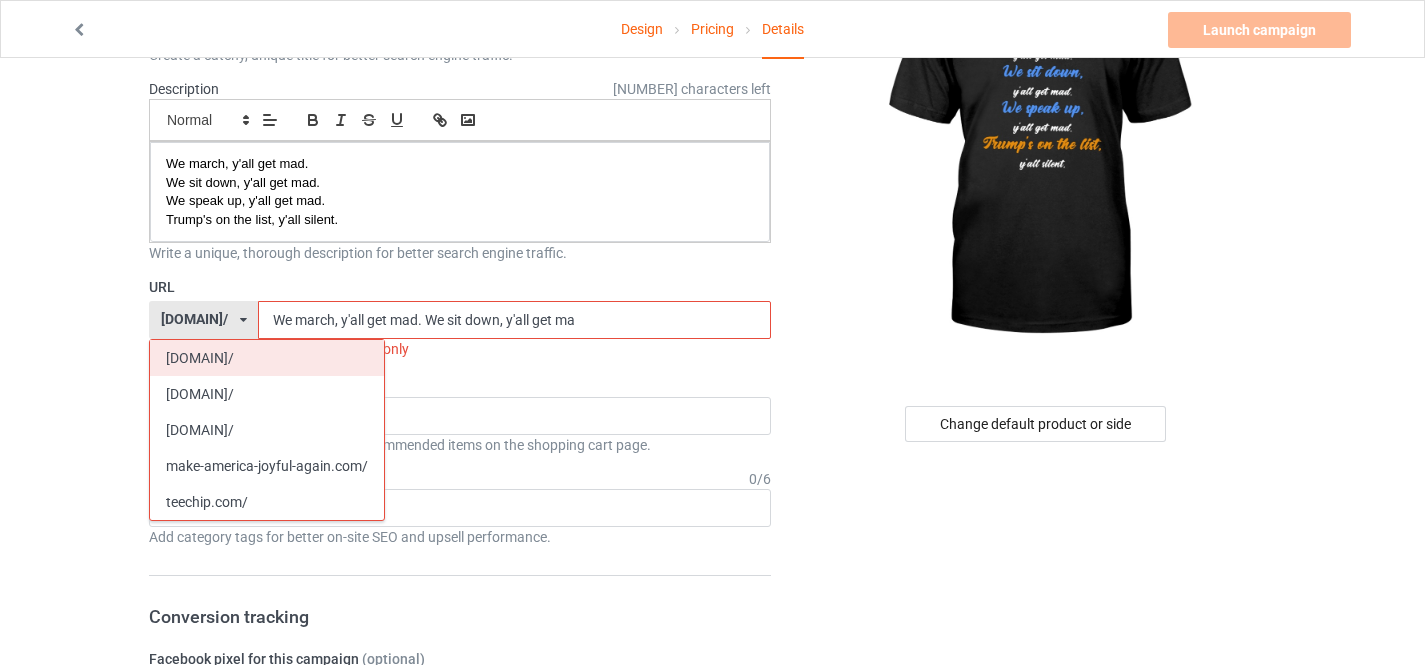 scroll, scrollTop: 200, scrollLeft: 0, axis: vertical 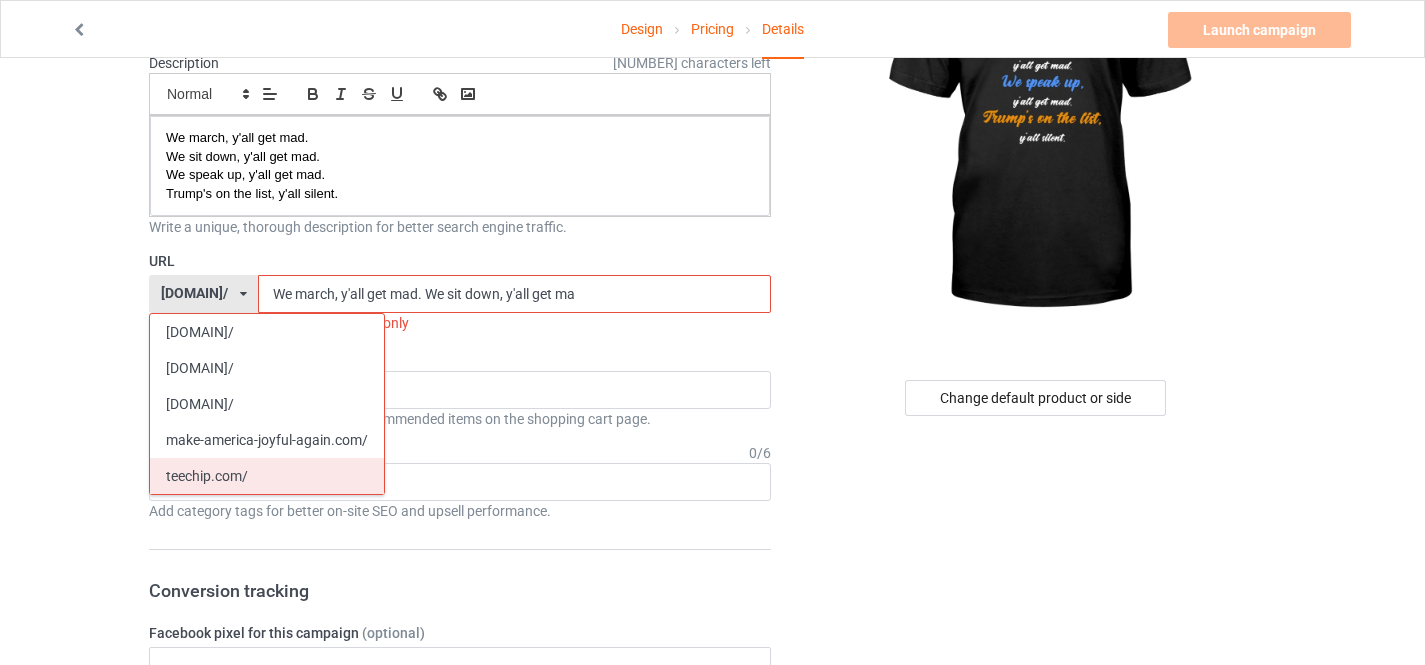click on "teechip.com/" at bounding box center (267, 476) 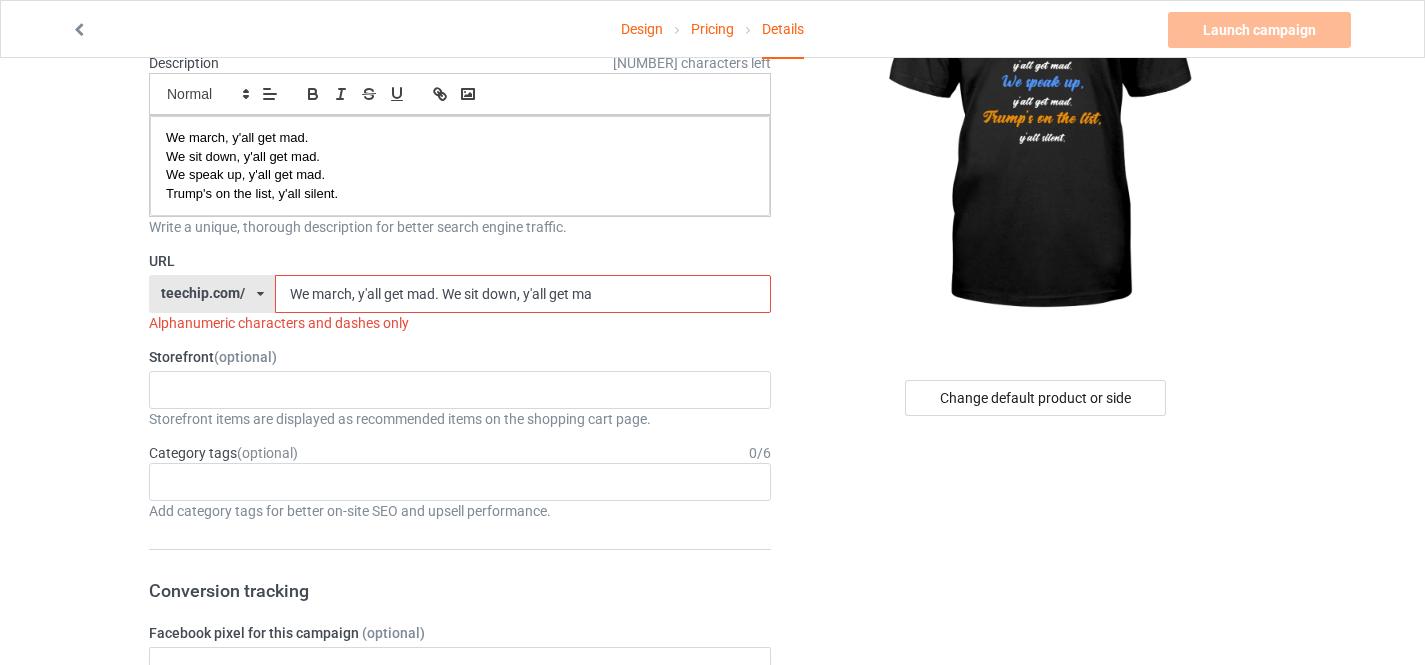 click on "We march, y'all get mad. We sit down, y'all get ma" at bounding box center (522, 294) 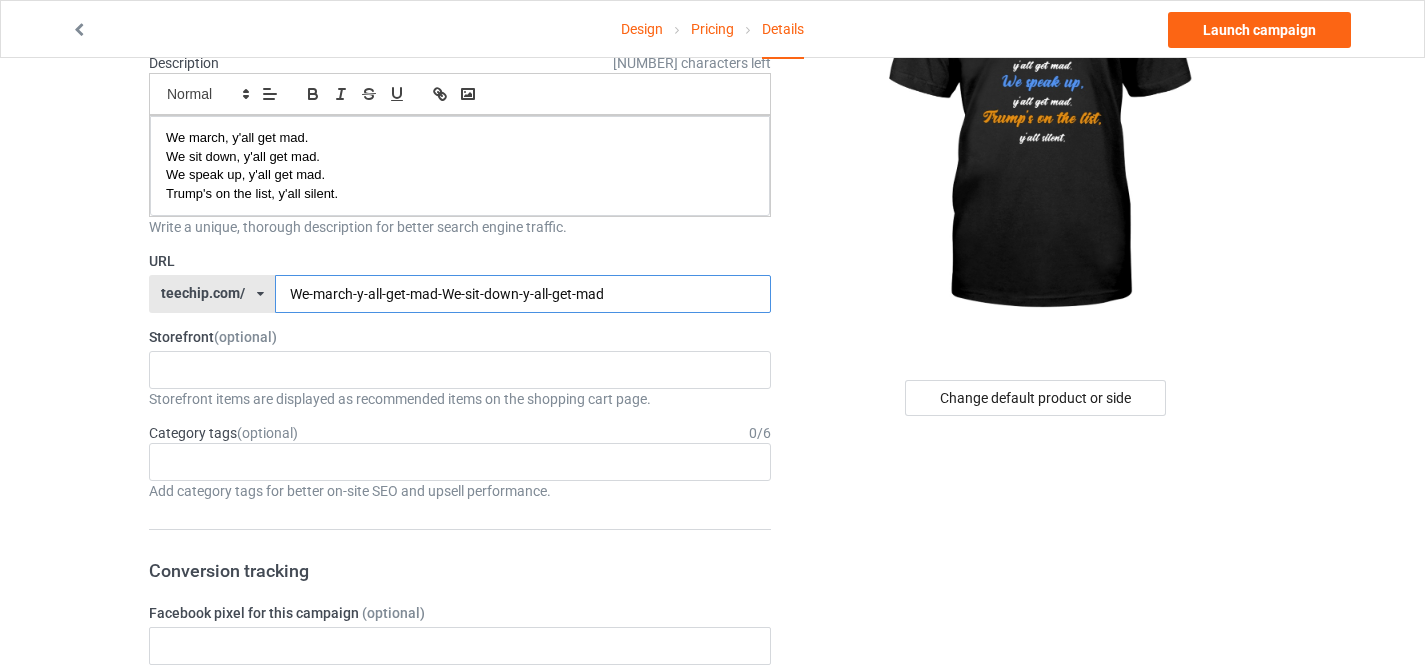 type on "We-march-y-all-get-mad-We-sit-down-y-all-get-mad" 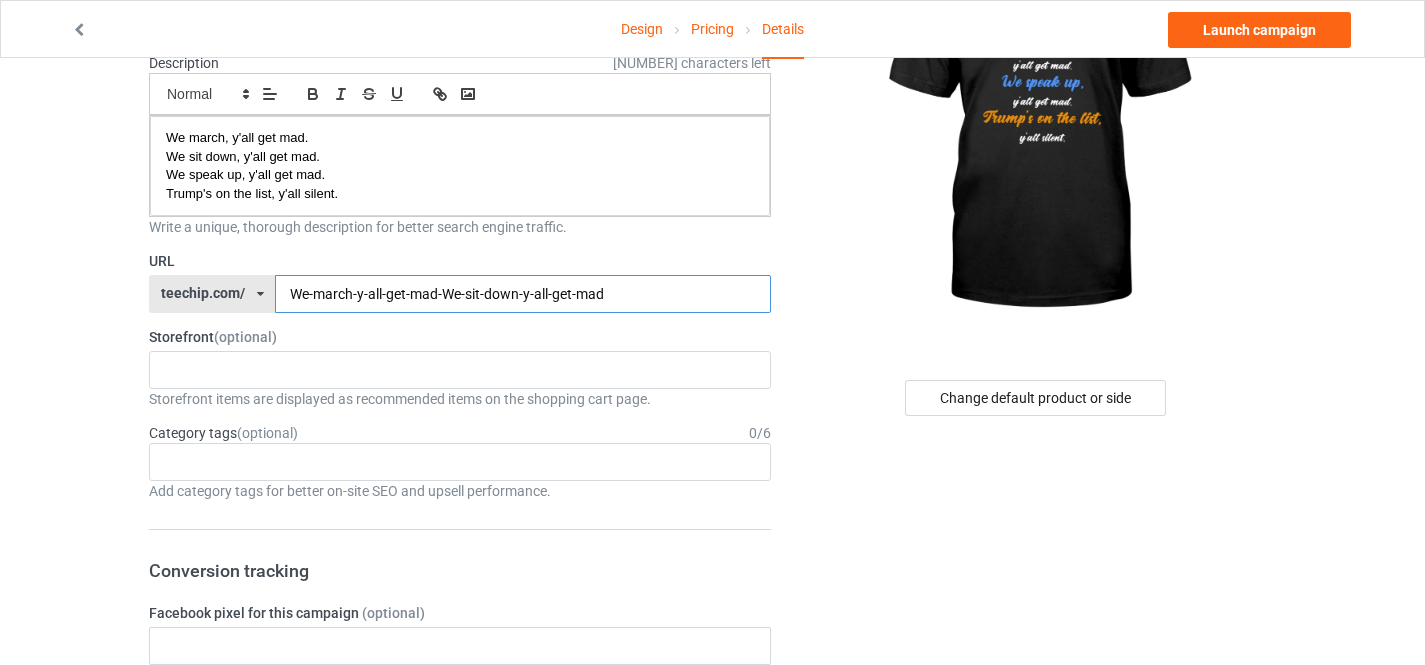 scroll, scrollTop: 0, scrollLeft: 0, axis: both 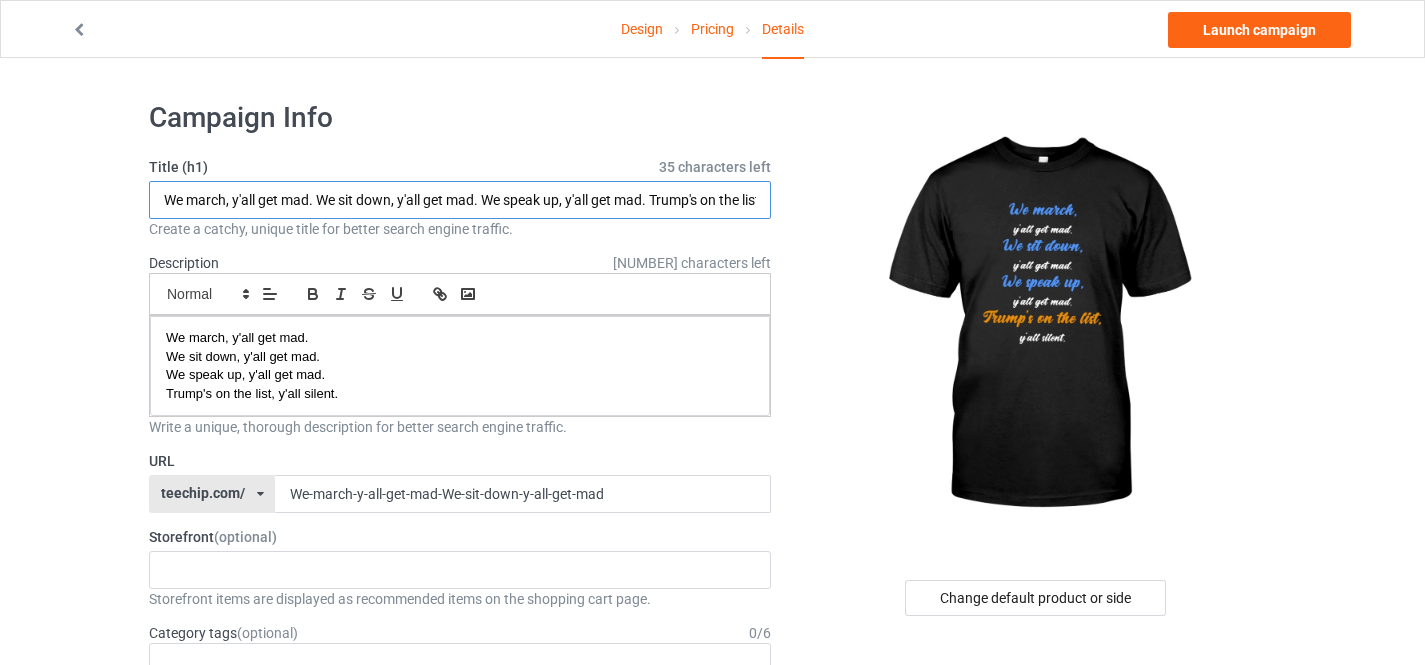 click on "We march, y'all get mad. We sit down, y'all get mad. We speak up, y'all get mad. Trump's on the list, y'all silent." at bounding box center [460, 200] 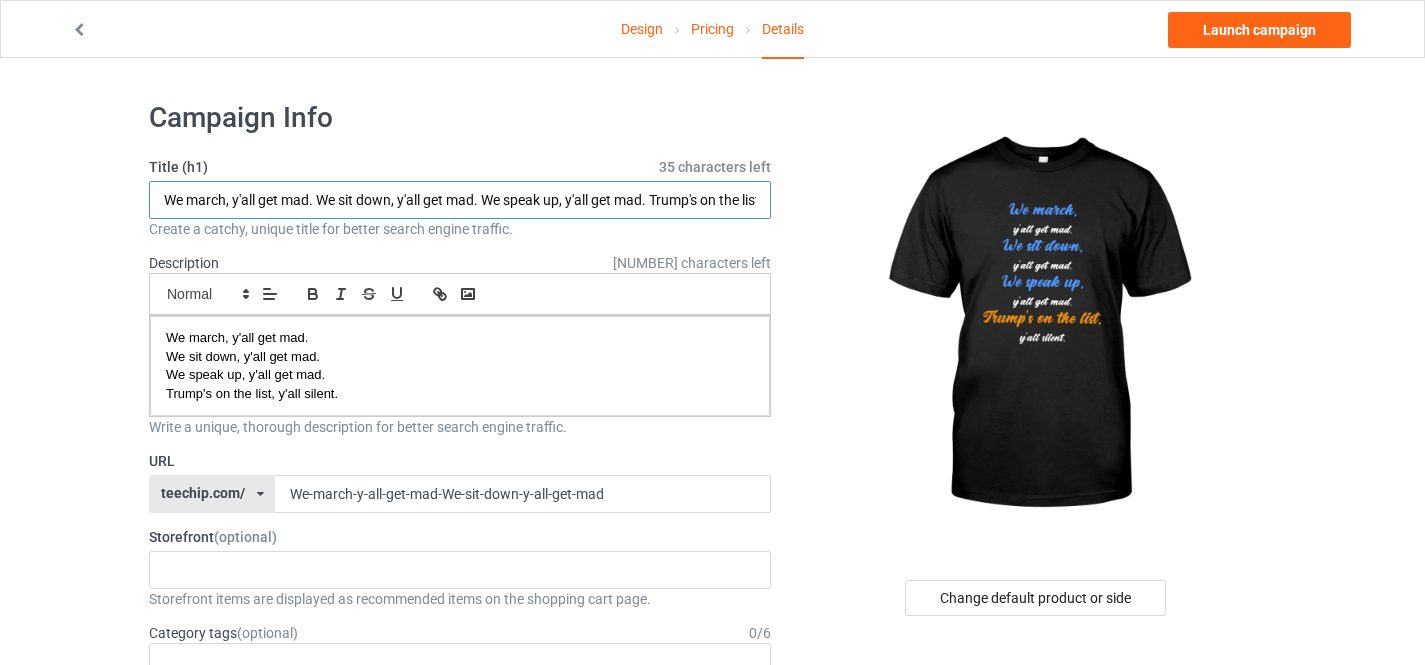 click on "We march, y'all get mad. We sit down, y'all get mad. We speak up, y'all get mad. Trump's on the list, y'all silent." at bounding box center [460, 200] 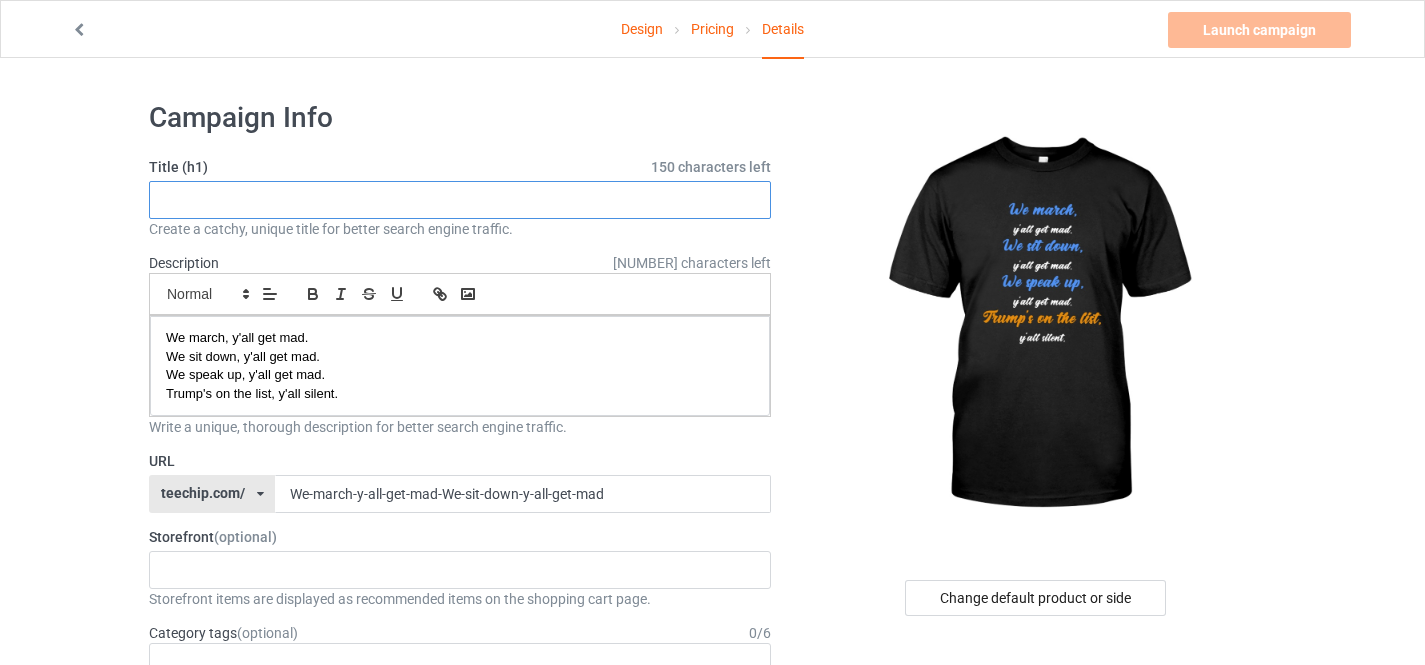 paste on "We march, y'all mad. We sit down, y'all mad. We speak up, y'all mad. Trump's on the list, y'all silent." 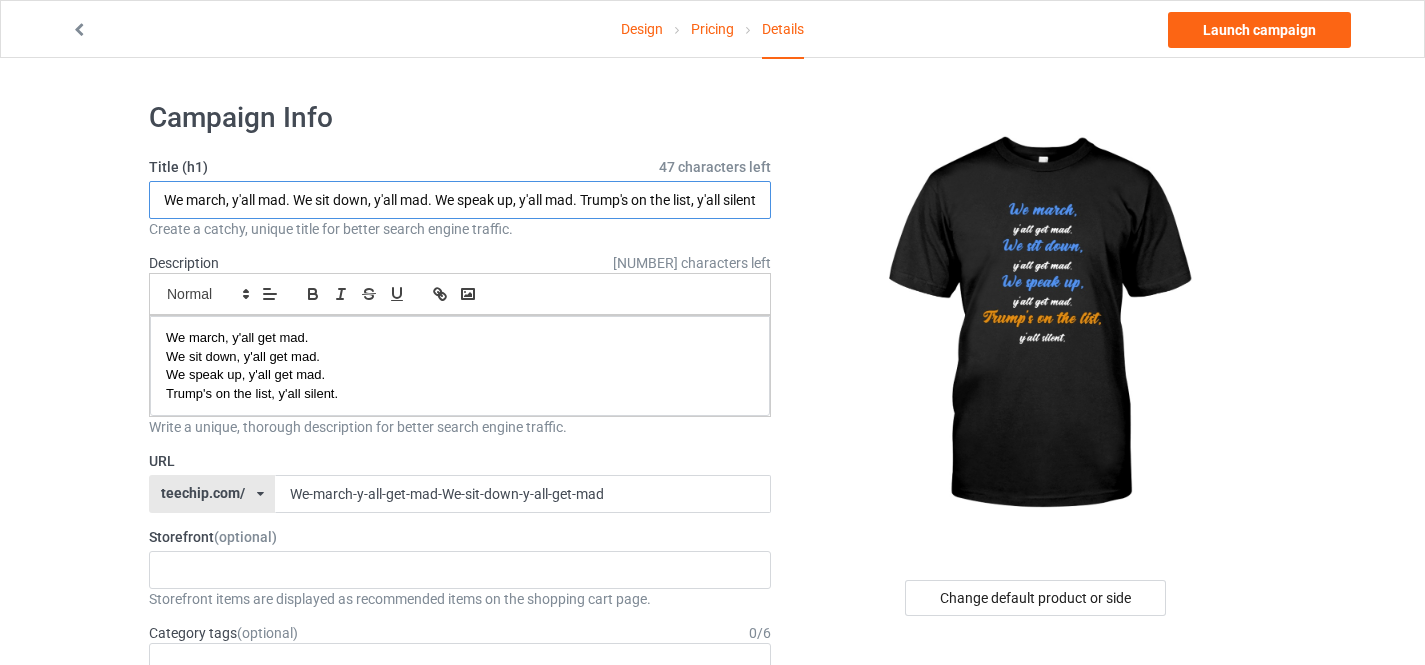scroll, scrollTop: 0, scrollLeft: 13, axis: horizontal 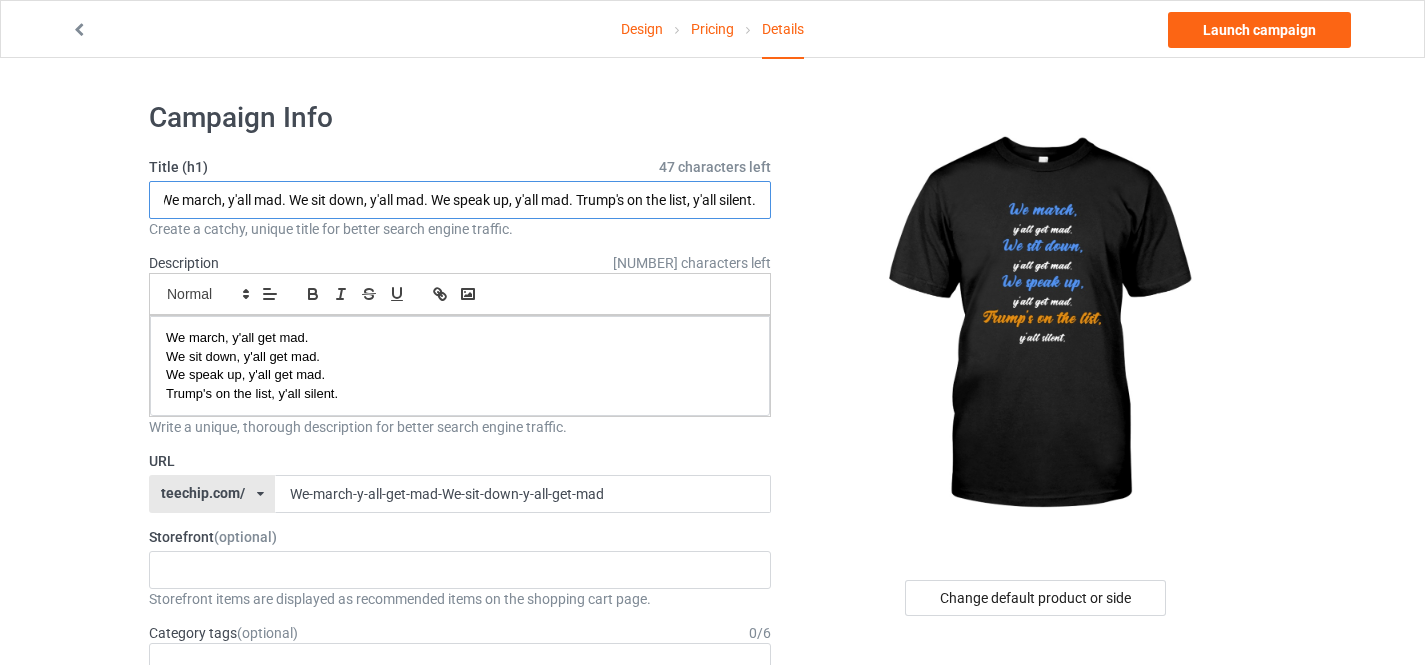 type on "We march, y'all mad. We sit down, y'all mad. We speak up, y'all mad. Trump's on the list, y'all silent." 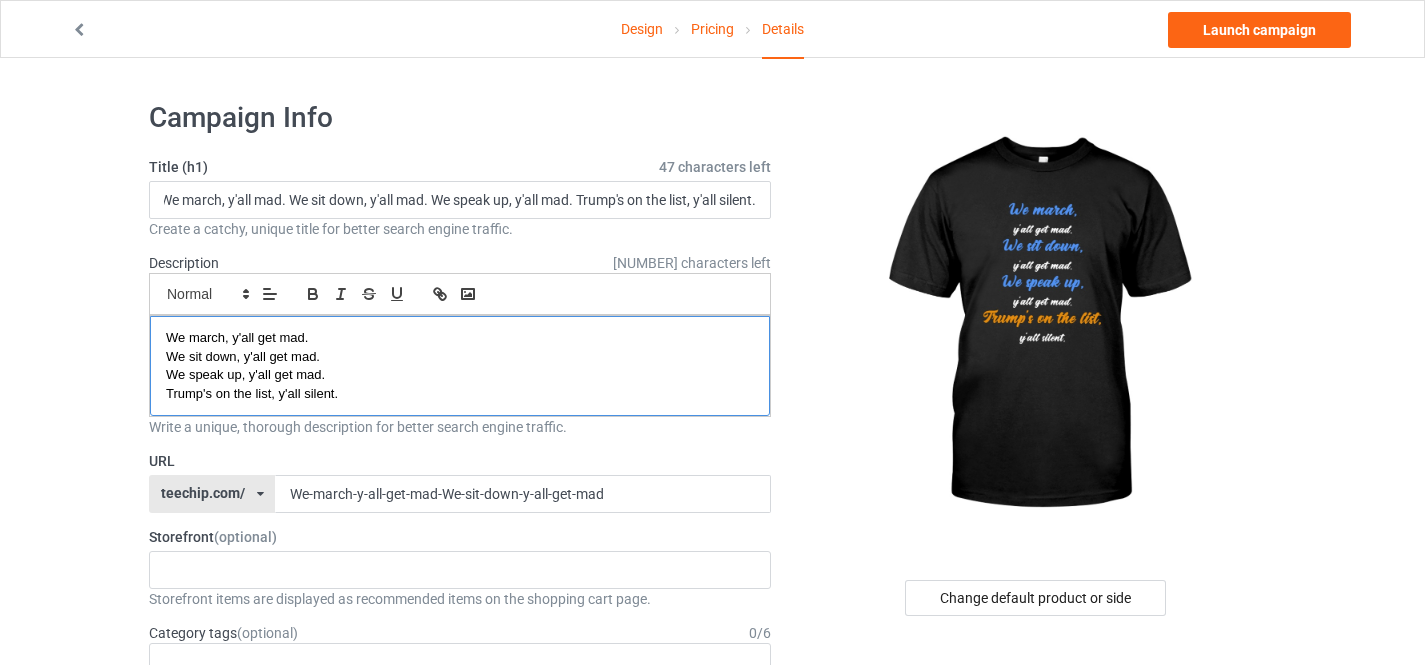 scroll, scrollTop: 0, scrollLeft: 0, axis: both 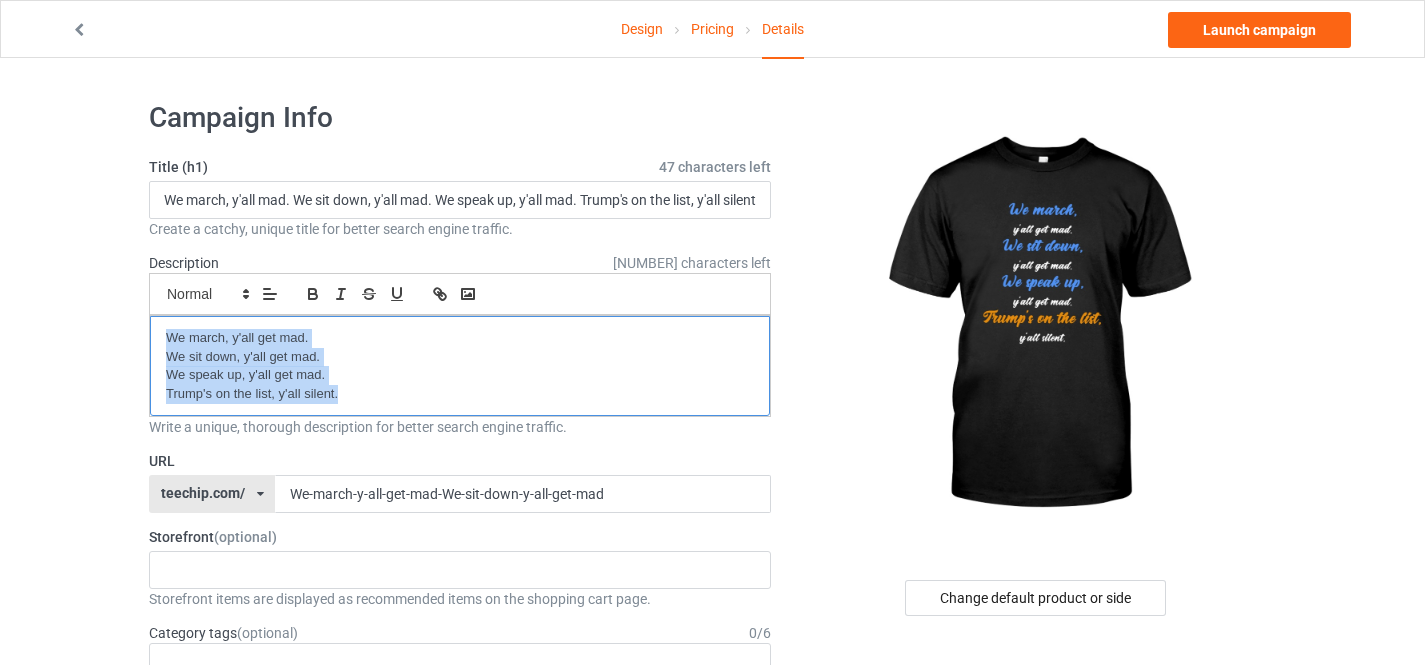 drag, startPoint x: 381, startPoint y: 392, endPoint x: 117, endPoint y: 325, distance: 272.36923 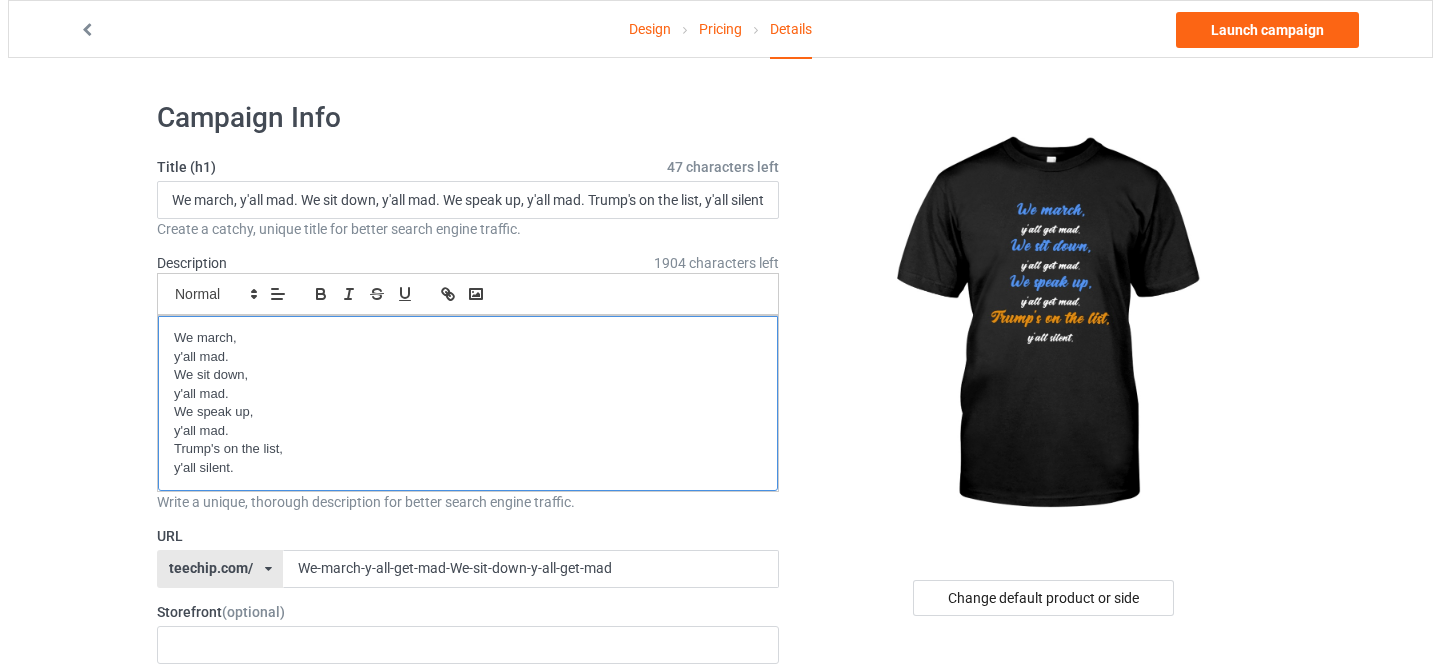 scroll, scrollTop: 0, scrollLeft: 0, axis: both 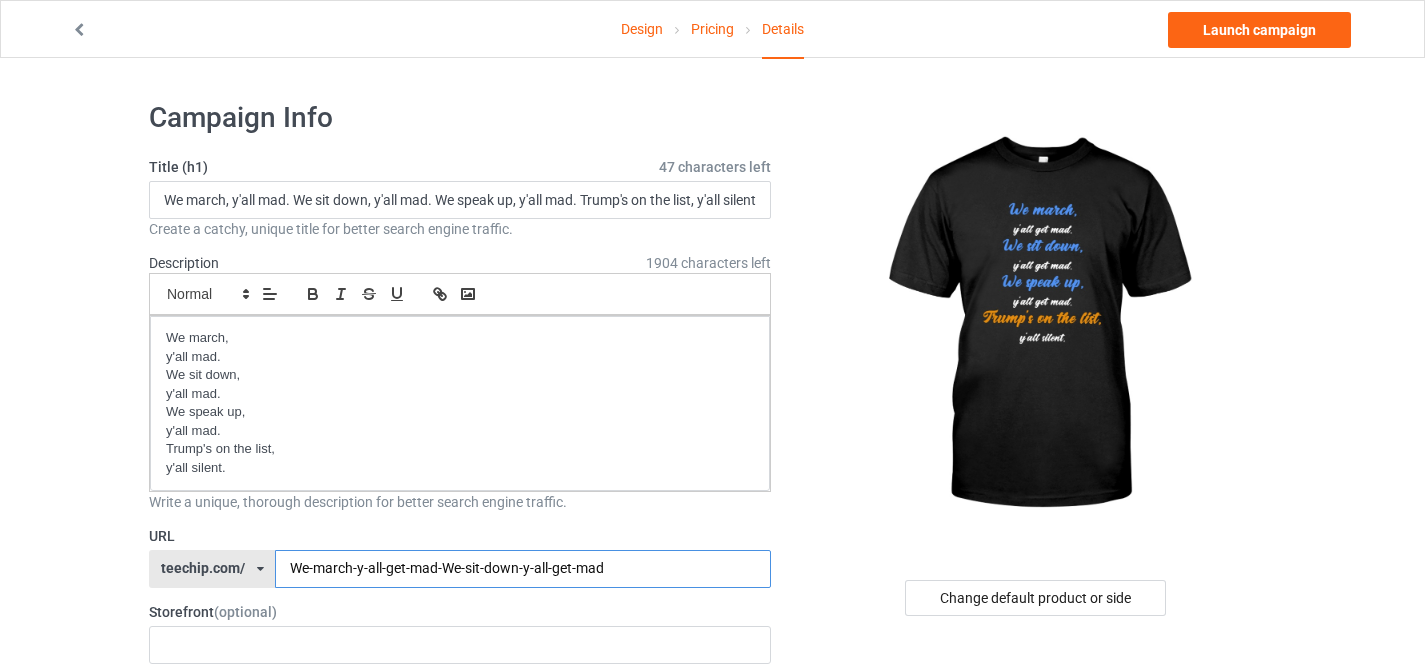 drag, startPoint x: 648, startPoint y: 562, endPoint x: 0, endPoint y: 543, distance: 648.2785 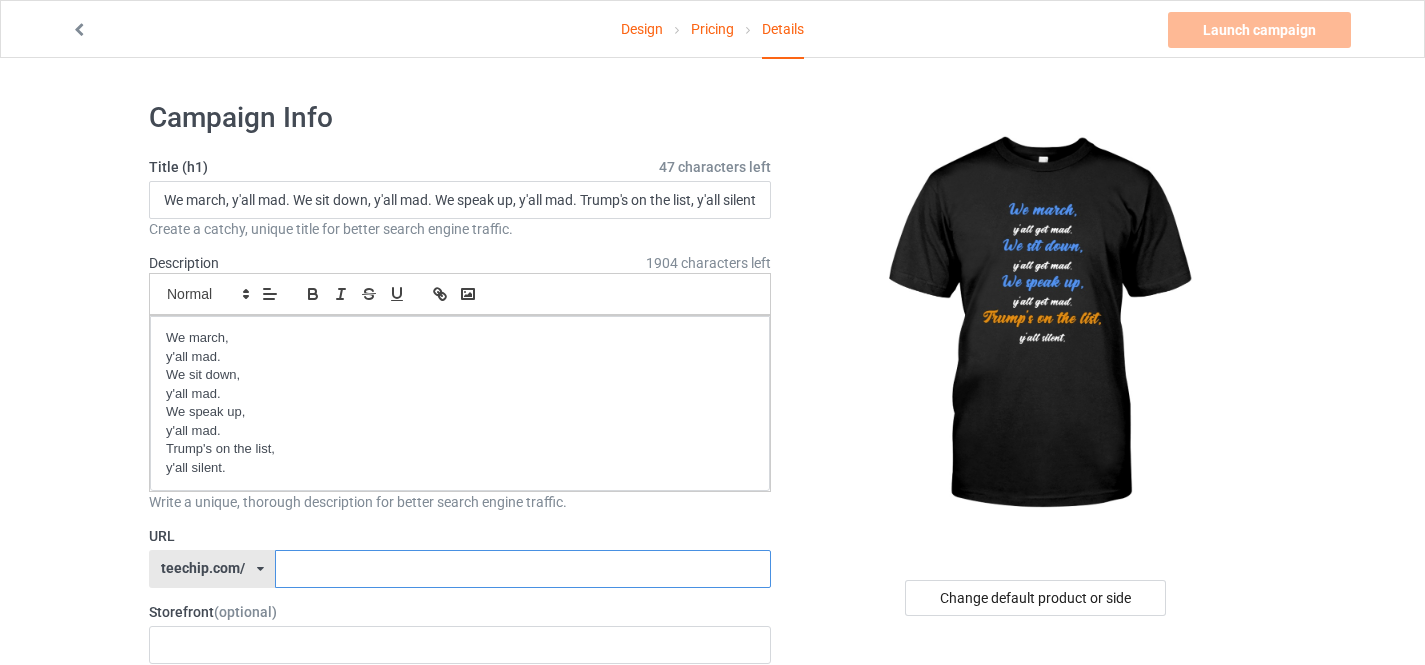 paste on "We march, y'all mad. We sit down, y'all mad. We sp" 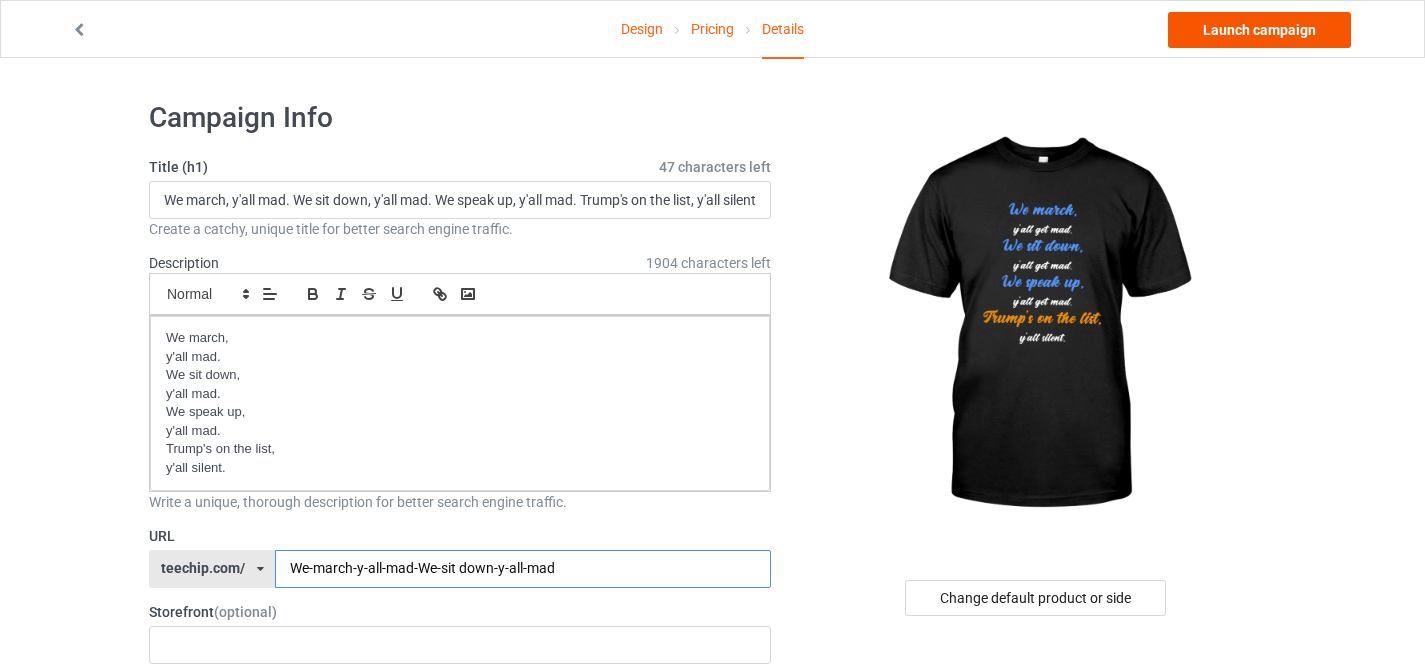 type on "We-march-y-all-mad-We-sit down-y-all-mad" 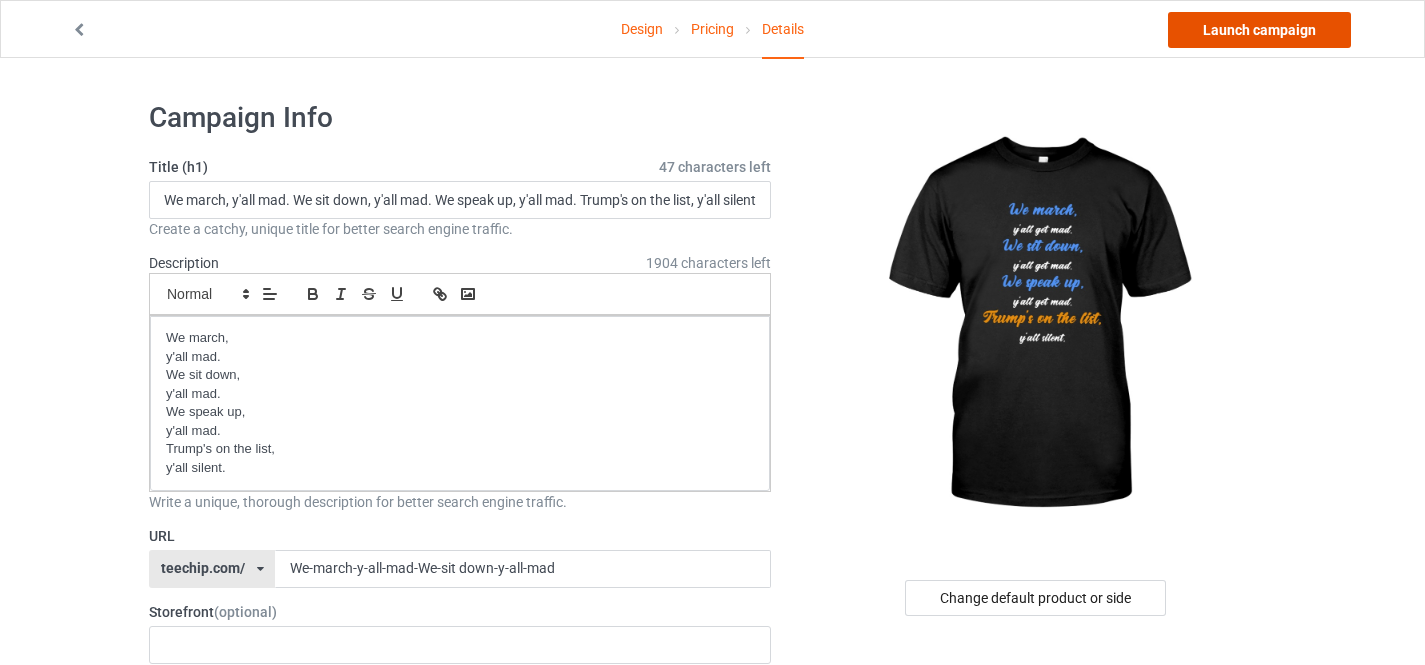click on "Launch campaign" at bounding box center [1259, 30] 